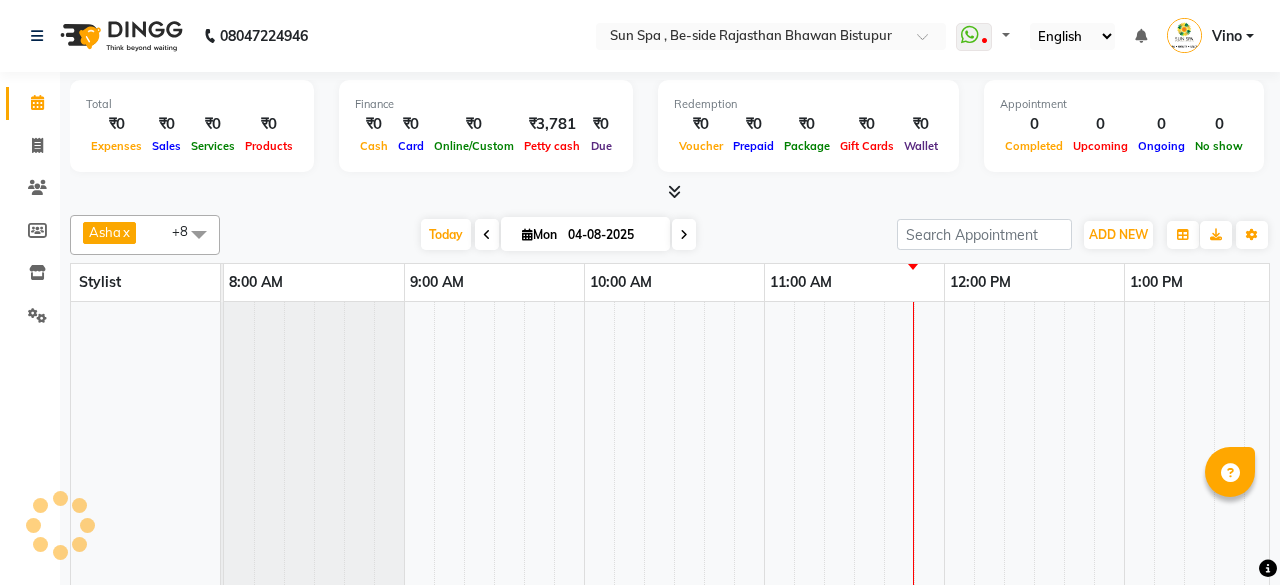 scroll, scrollTop: 0, scrollLeft: 0, axis: both 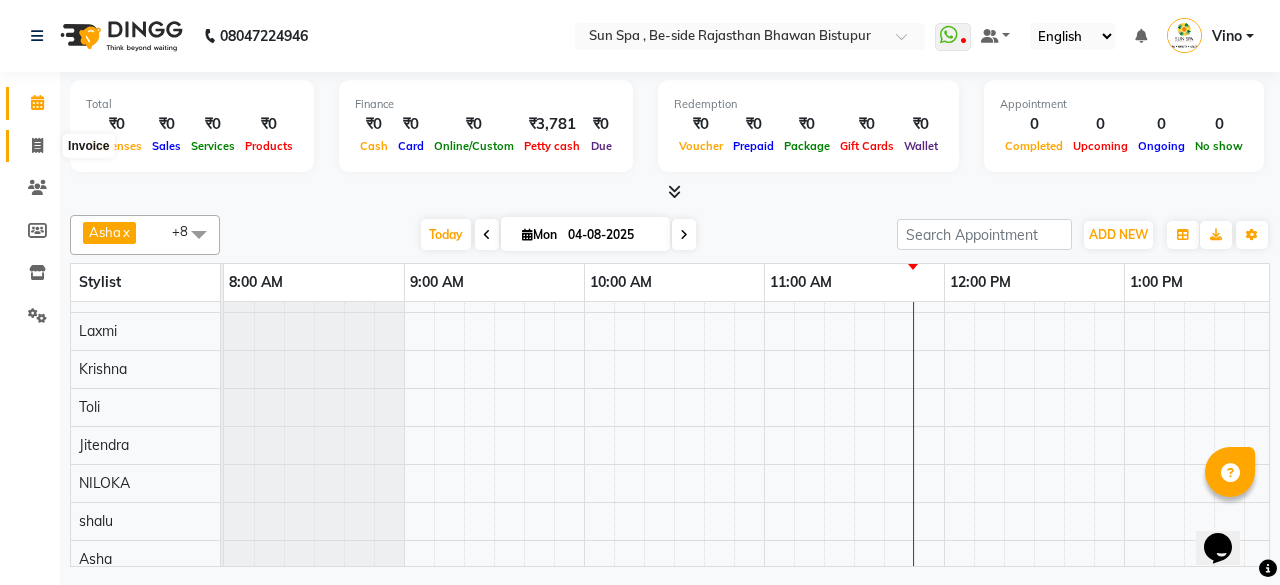 click 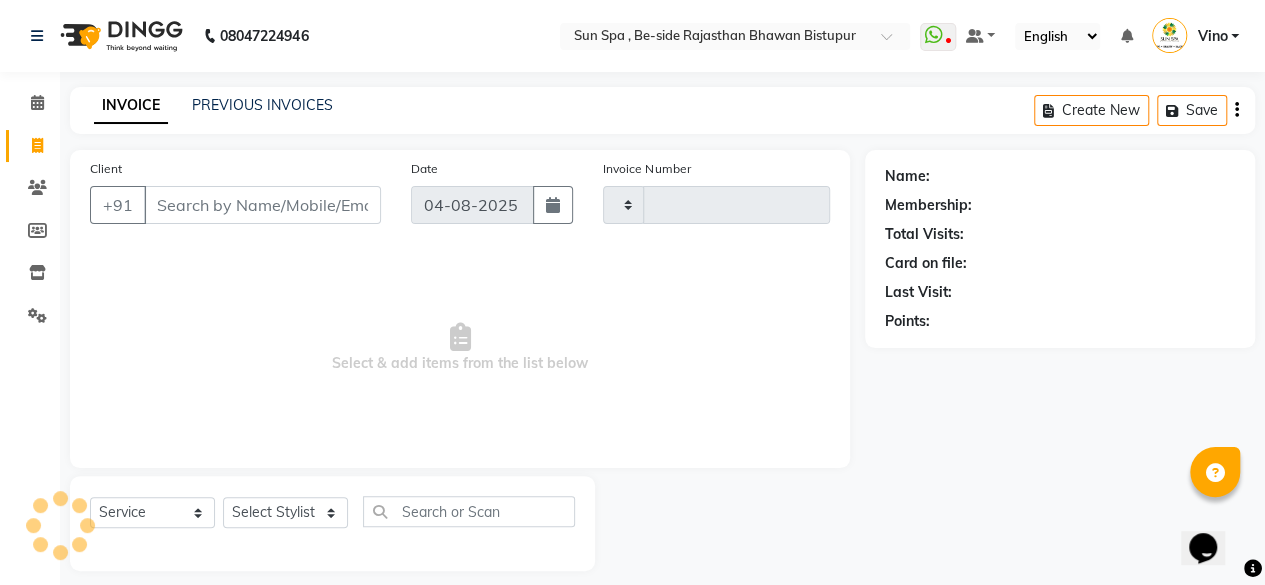 type on "0937" 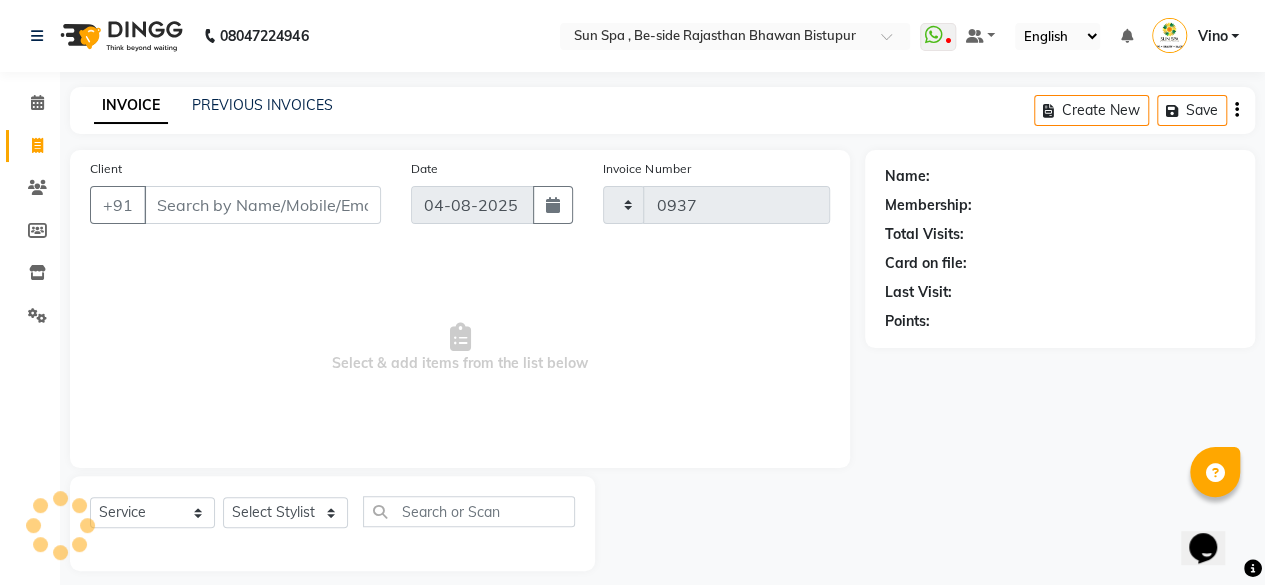 select on "5782" 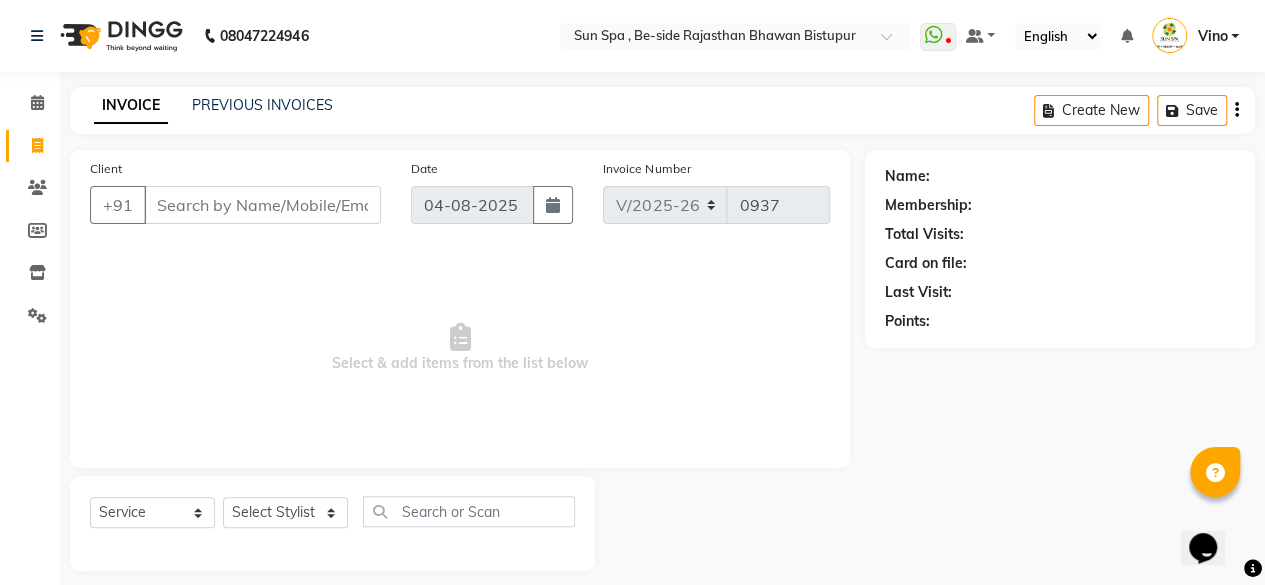click on "Client" at bounding box center [262, 205] 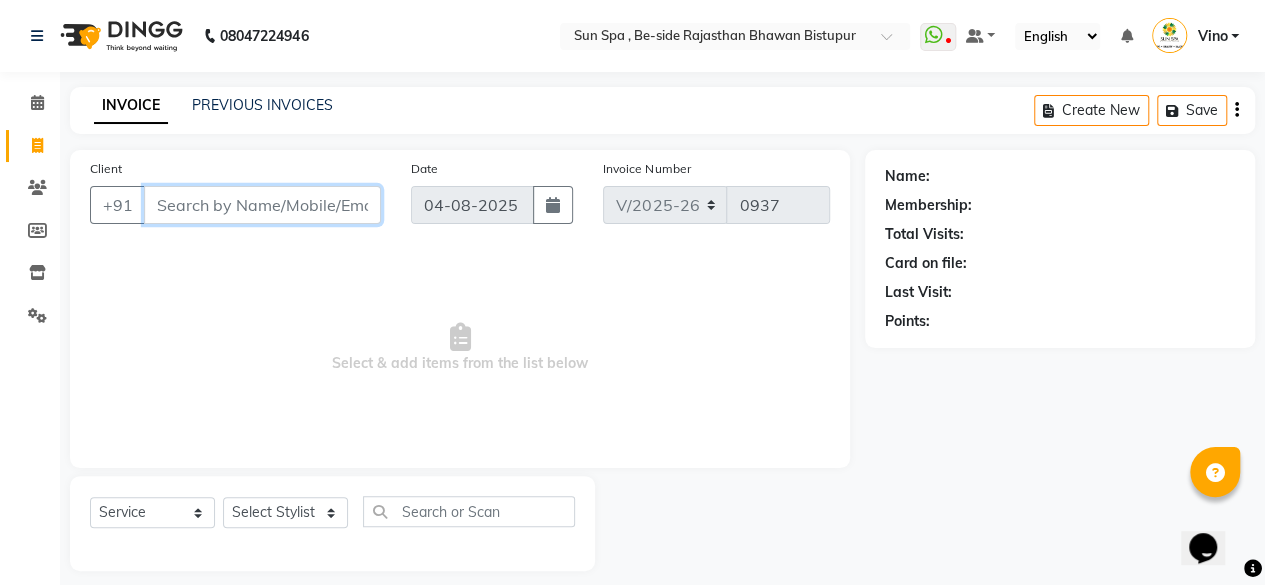 click on "Client" at bounding box center [262, 205] 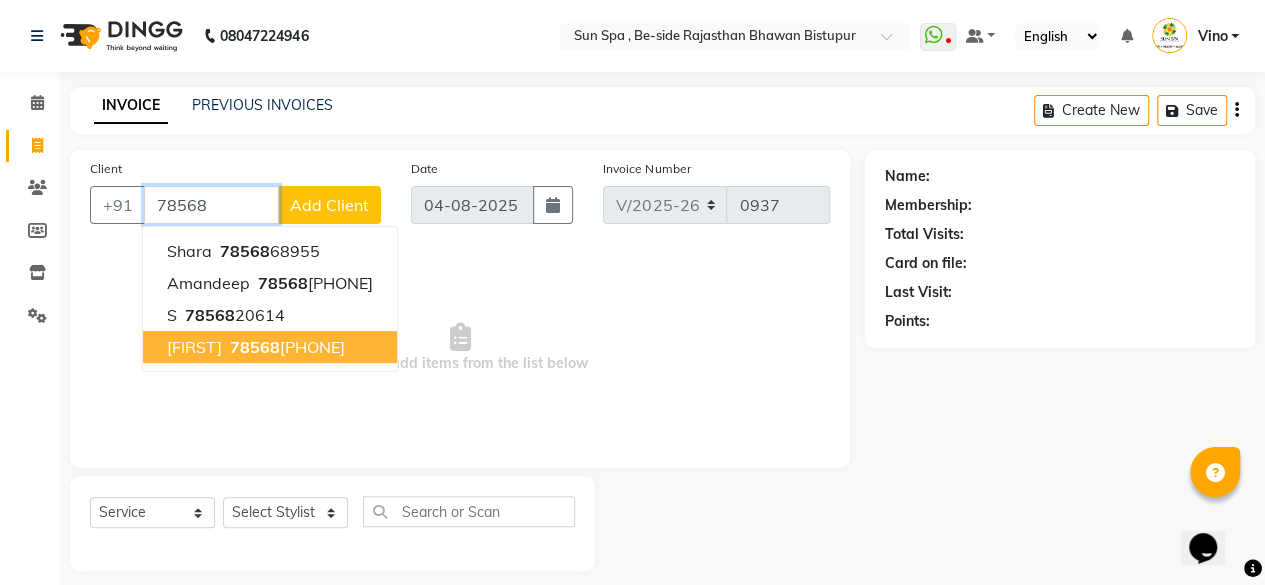 click on "78568" at bounding box center [255, 347] 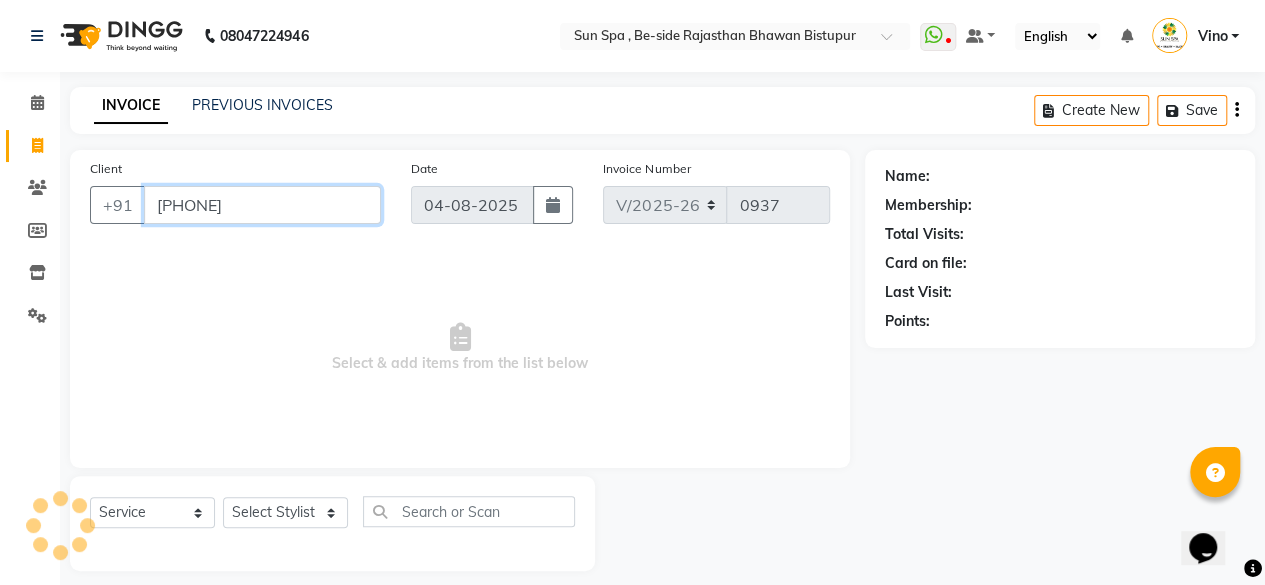 type on "[PHONE]" 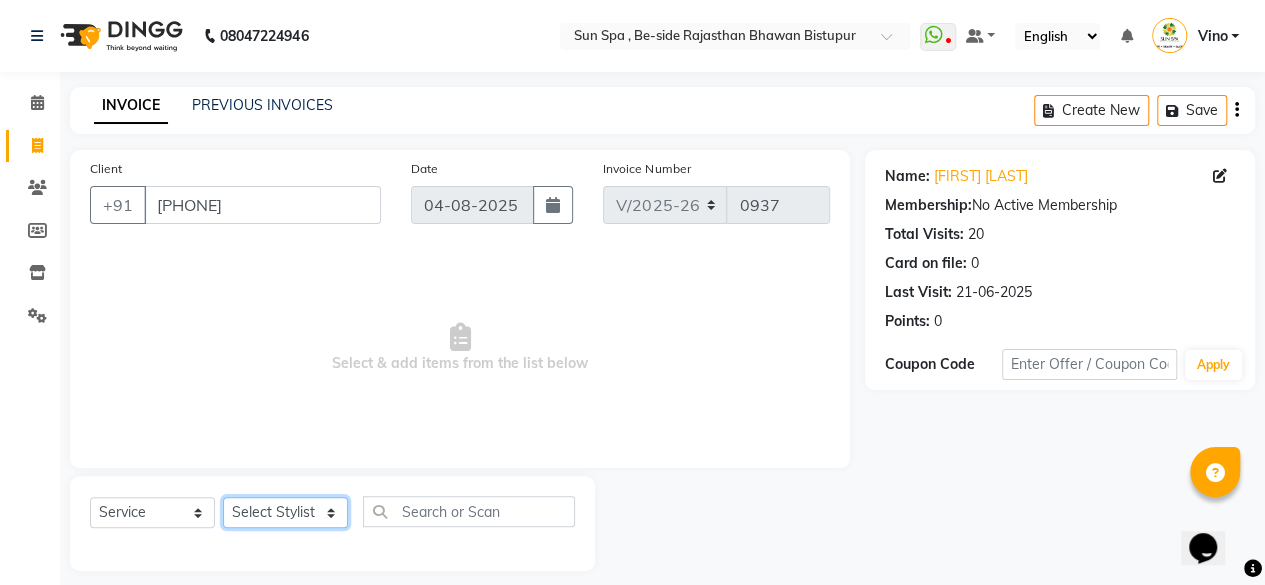 click on "Select Stylist [FIRST] Asha J [FIRST] KAJAL tattoo Krishna Laxmi NILOKA shalu Shohe Toli Vino" 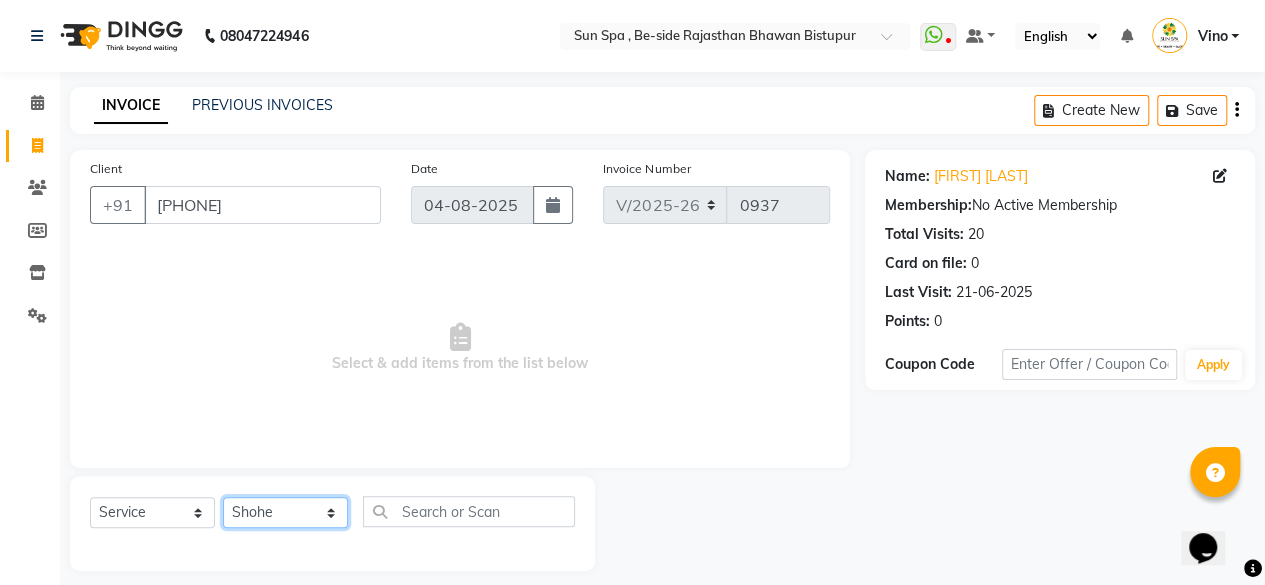 click on "Select Stylist [FIRST] Asha J [FIRST] KAJAL tattoo Krishna Laxmi NILOKA shalu Shohe Toli Vino" 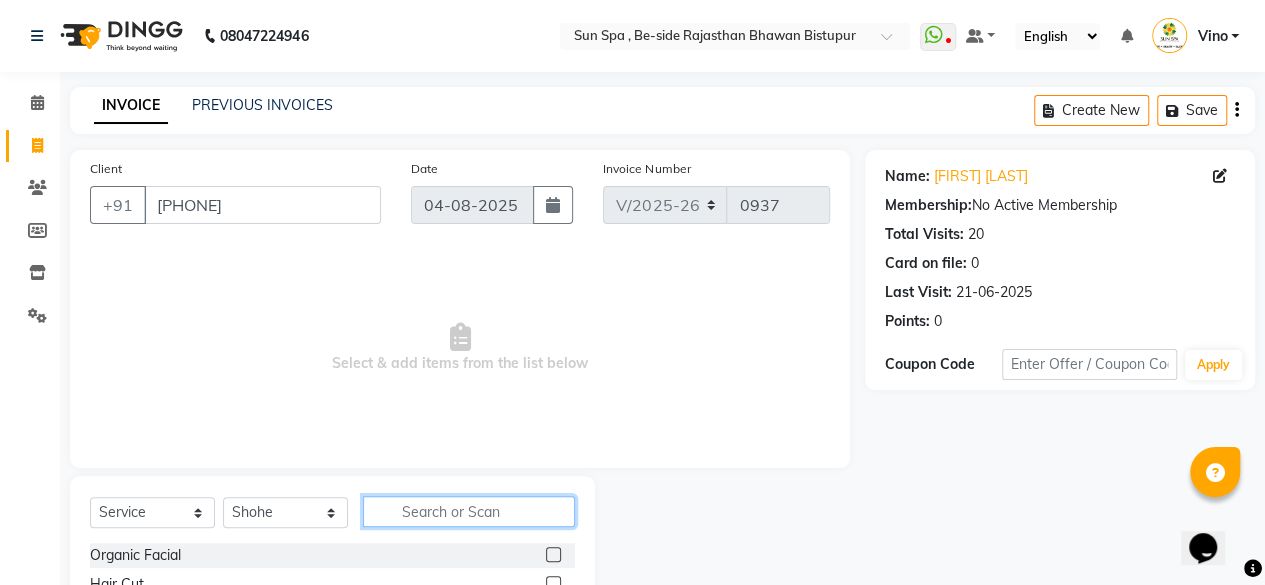 click 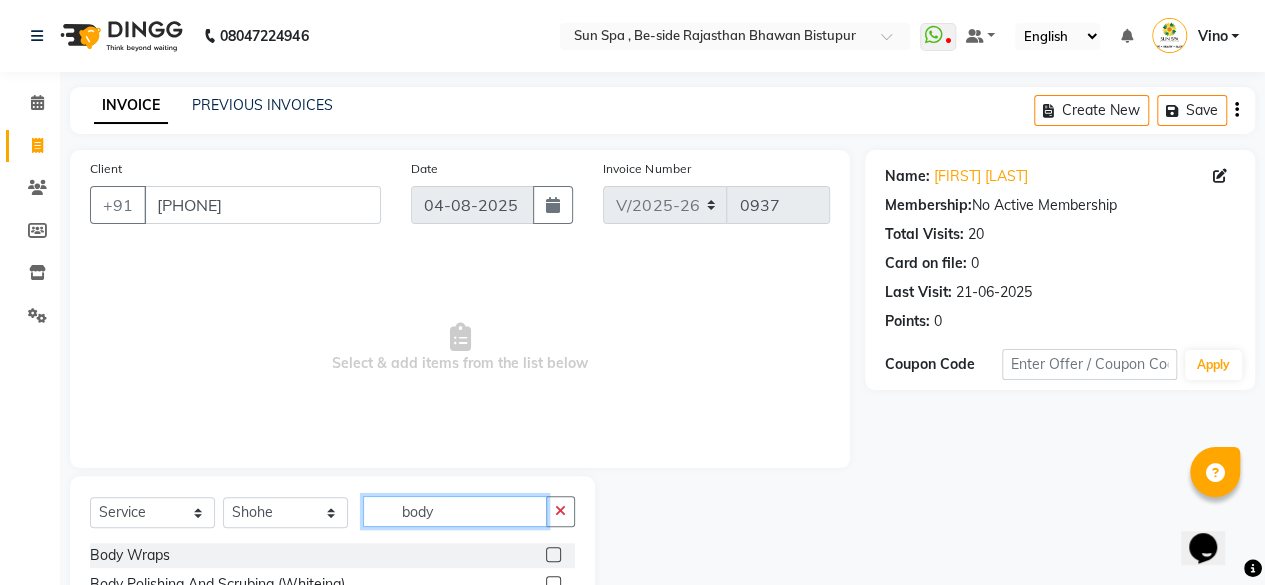 type on "body" 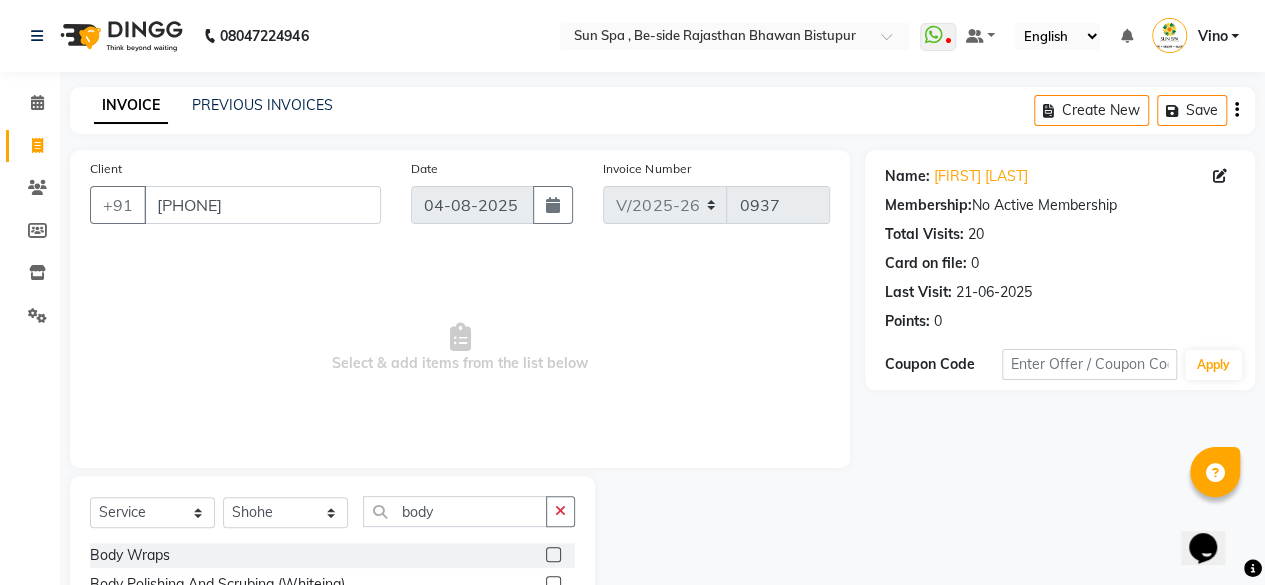 click 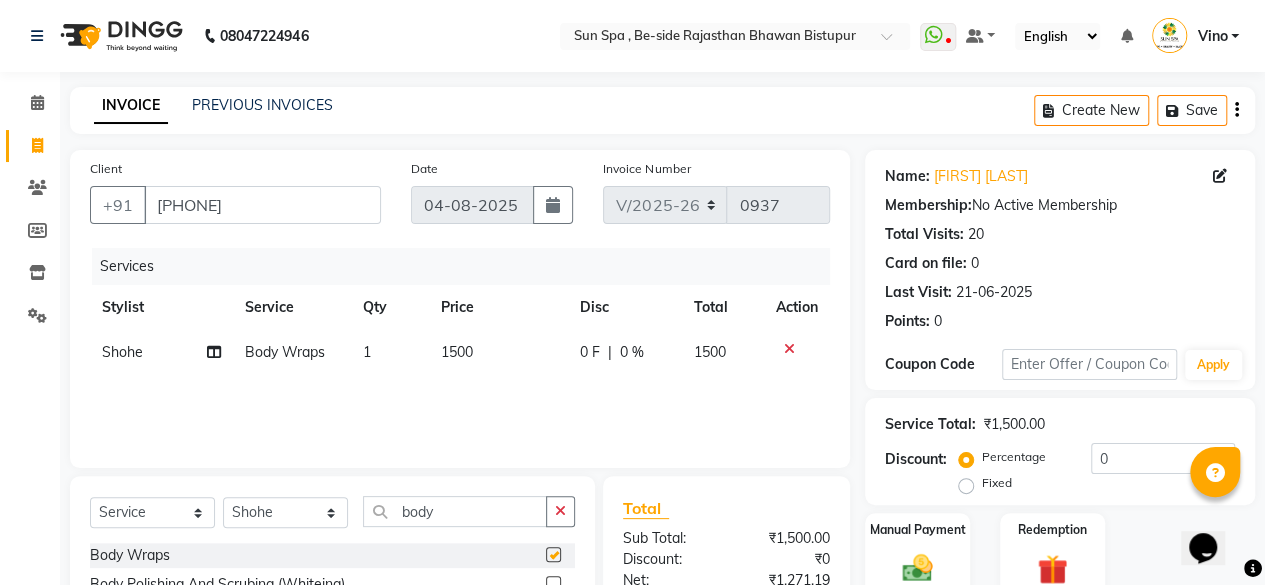 checkbox on "false" 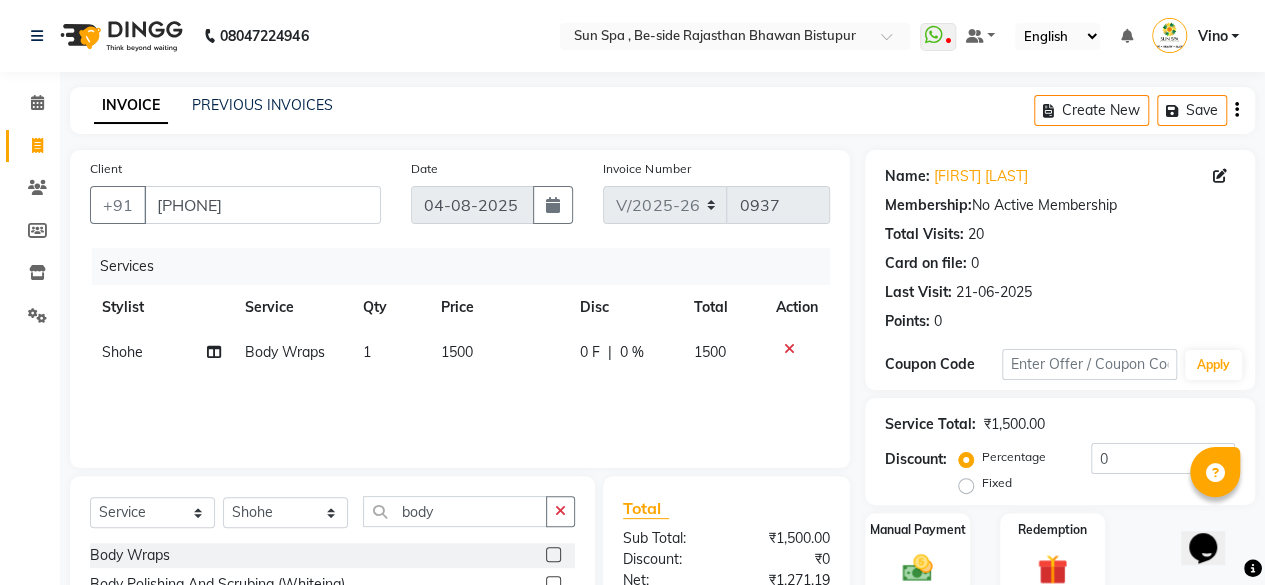 scroll, scrollTop: 93, scrollLeft: 0, axis: vertical 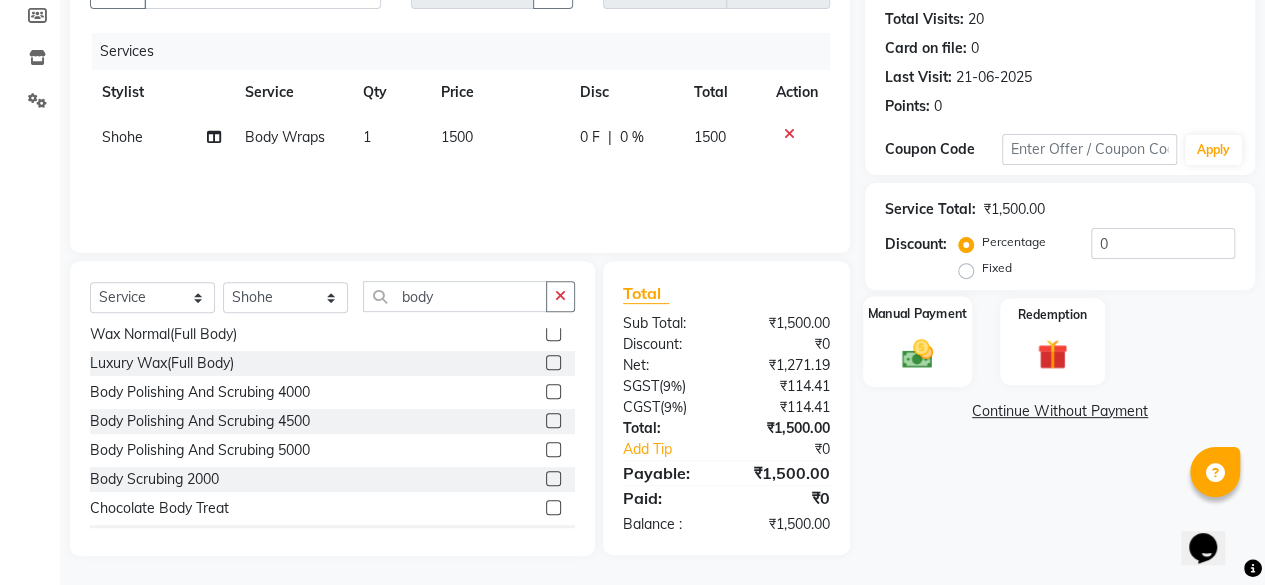 click 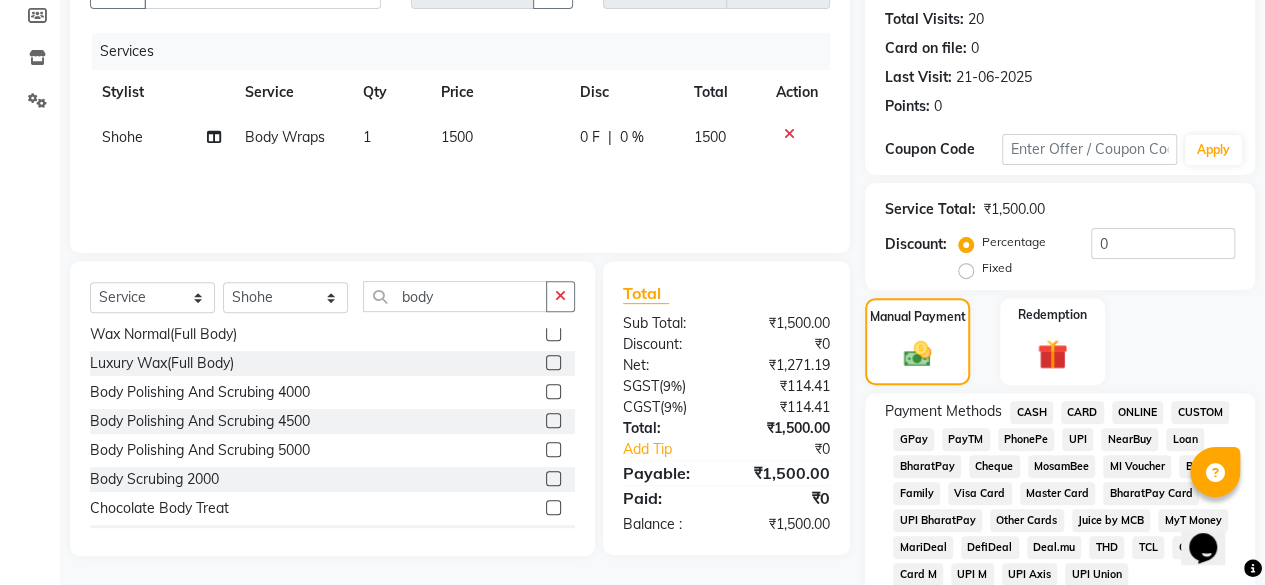 click on "CASH" 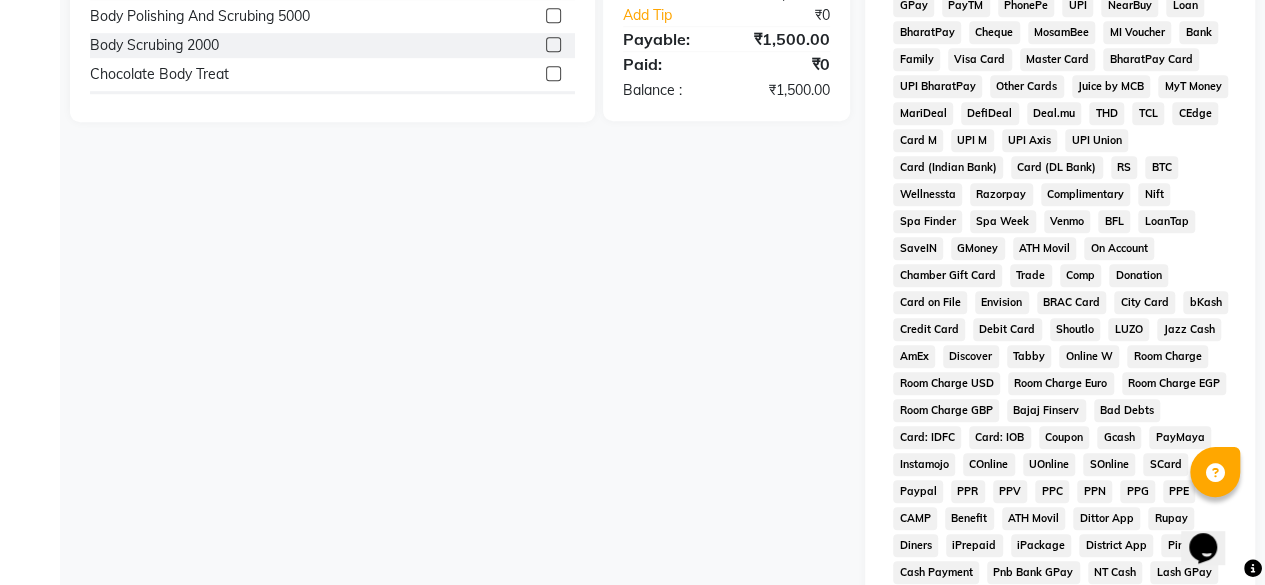 scroll, scrollTop: 923, scrollLeft: 0, axis: vertical 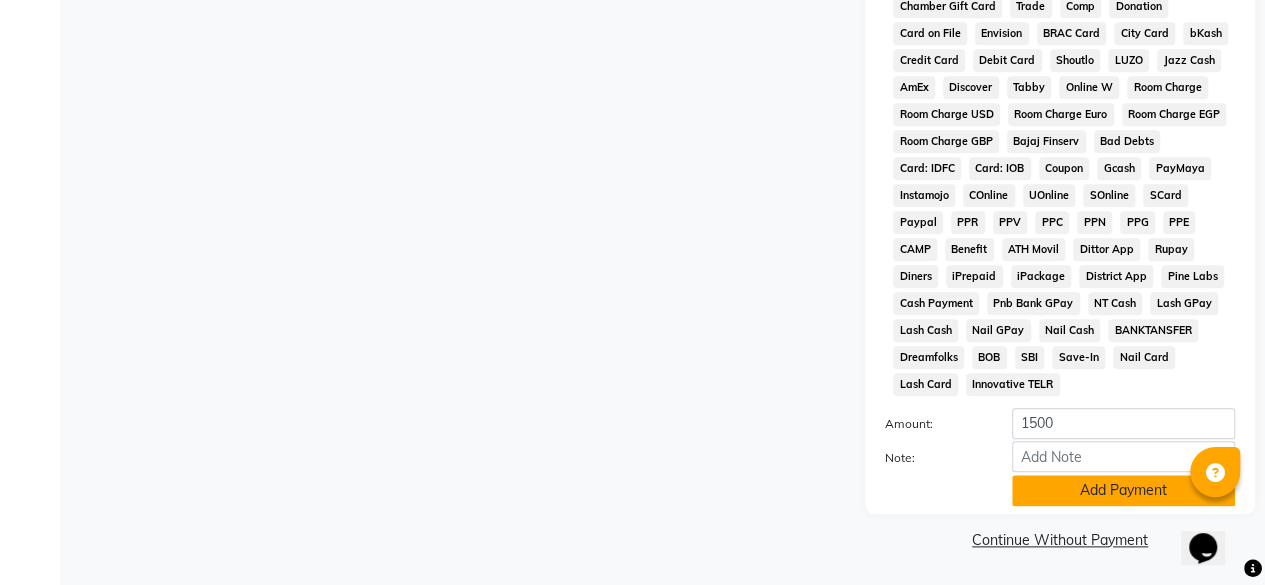 click on "Add Payment" 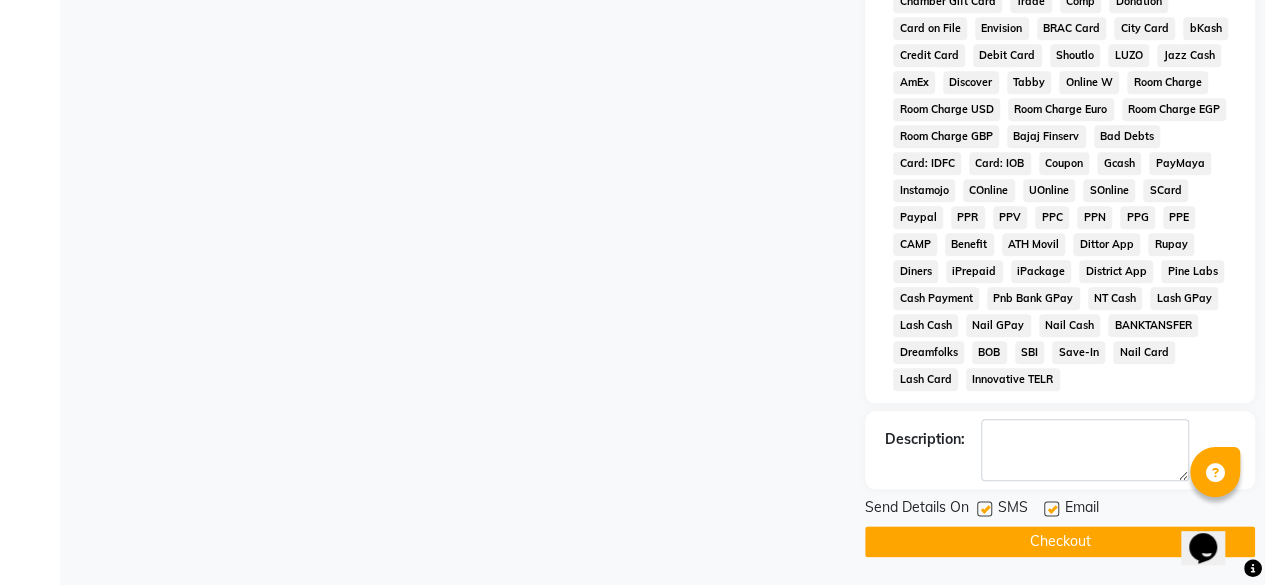 click on "Checkout" 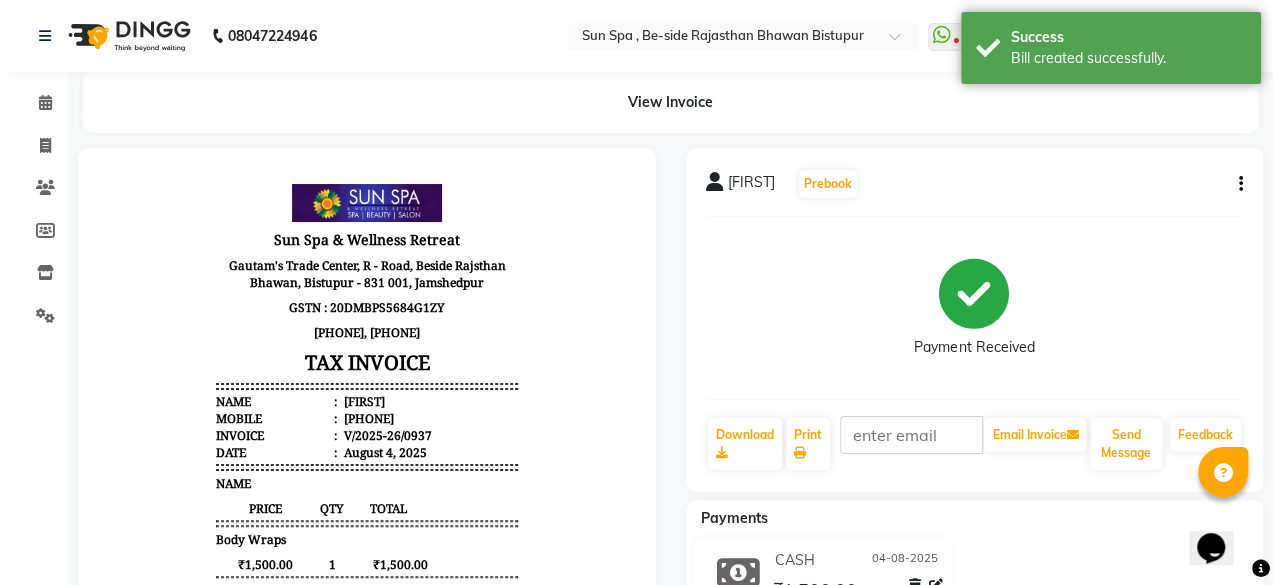 scroll, scrollTop: 0, scrollLeft: 0, axis: both 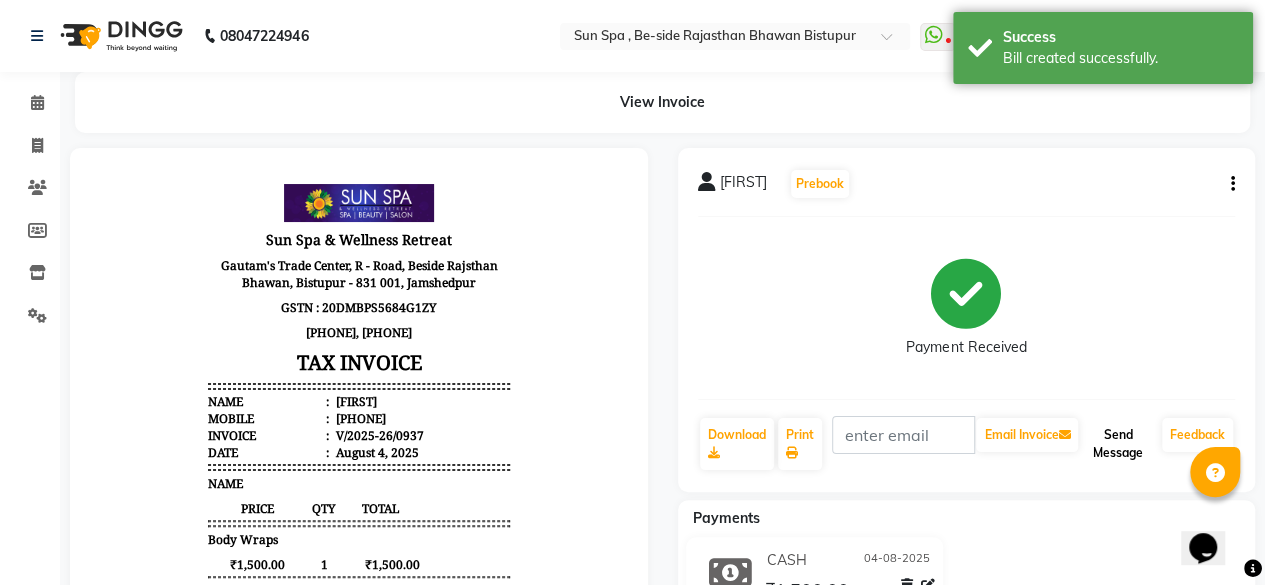 click on "Send Message" 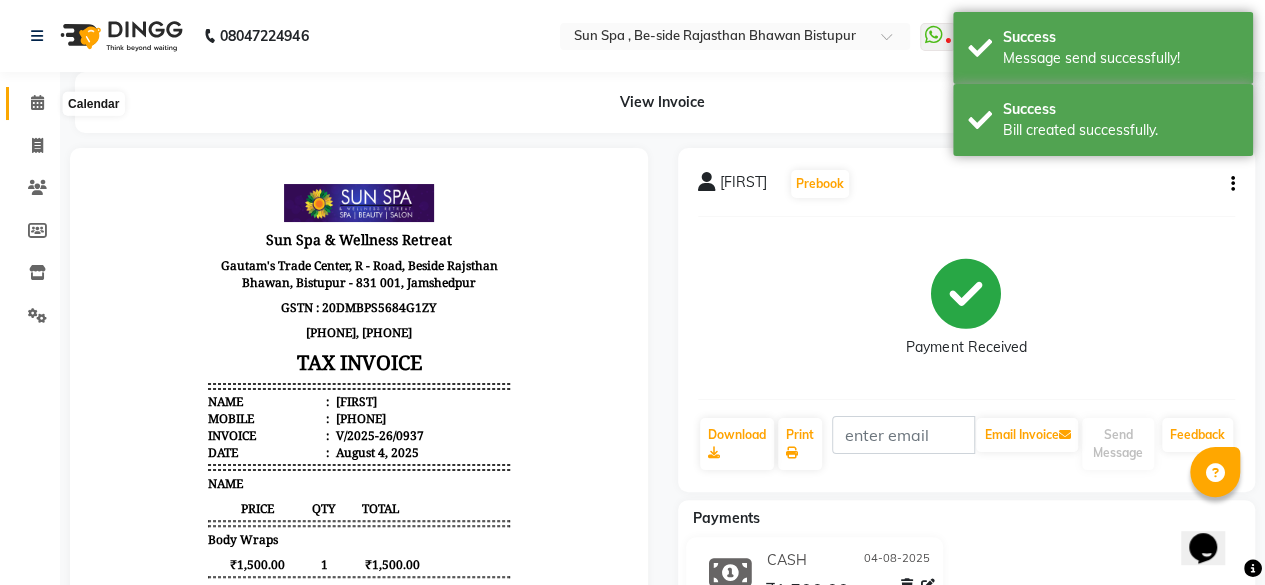 click 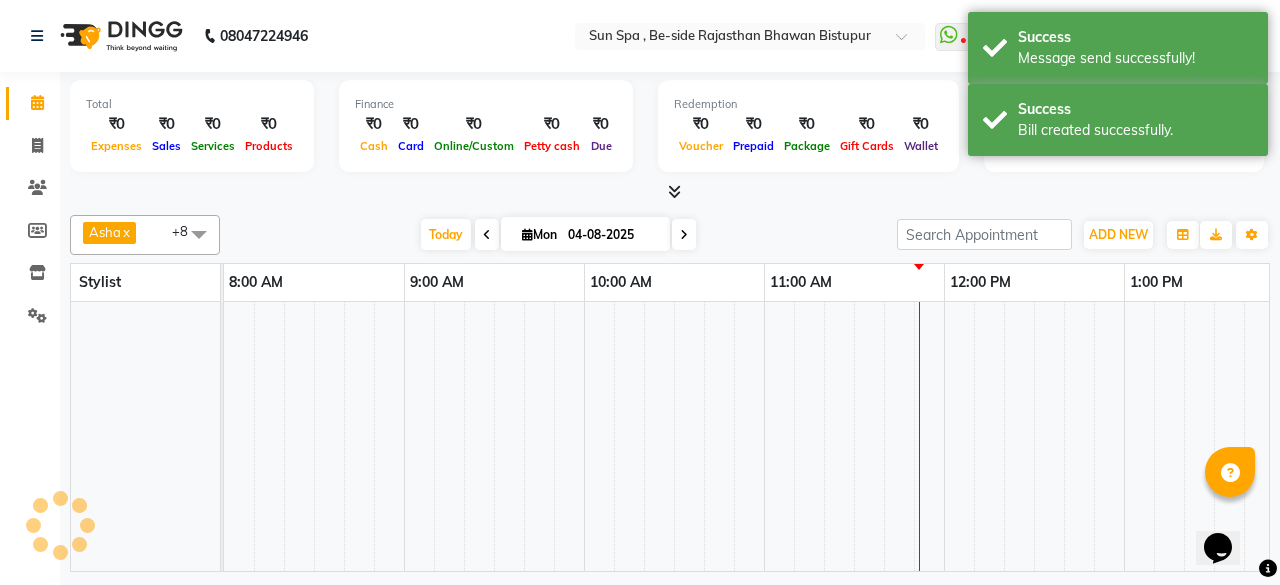 scroll, scrollTop: 0, scrollLeft: 0, axis: both 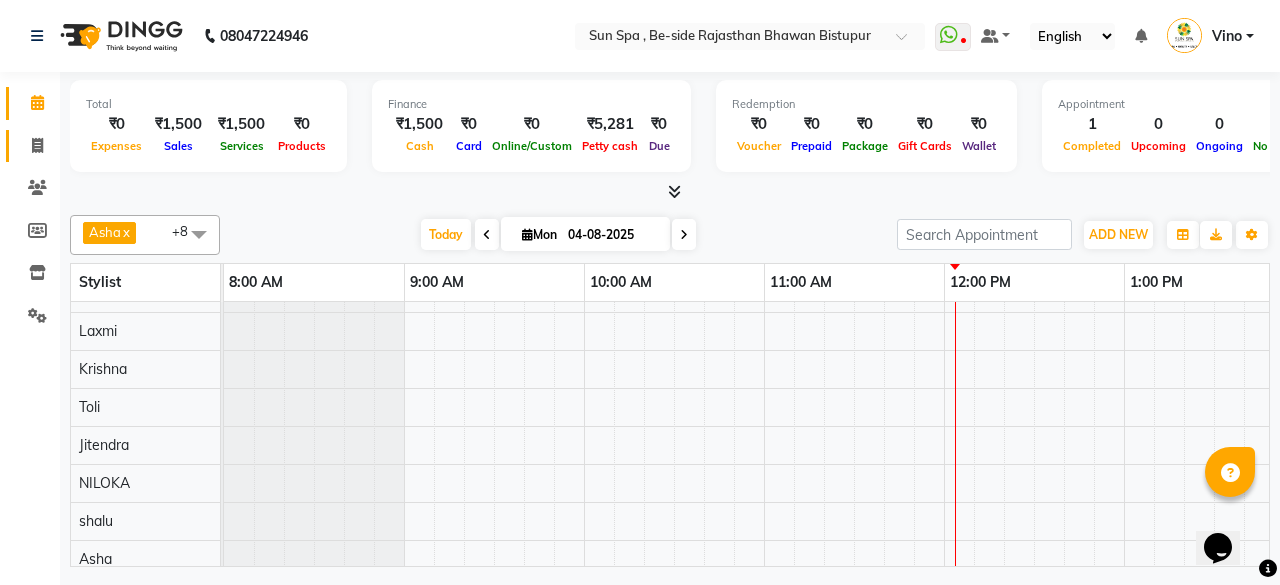 click on "Invoice" 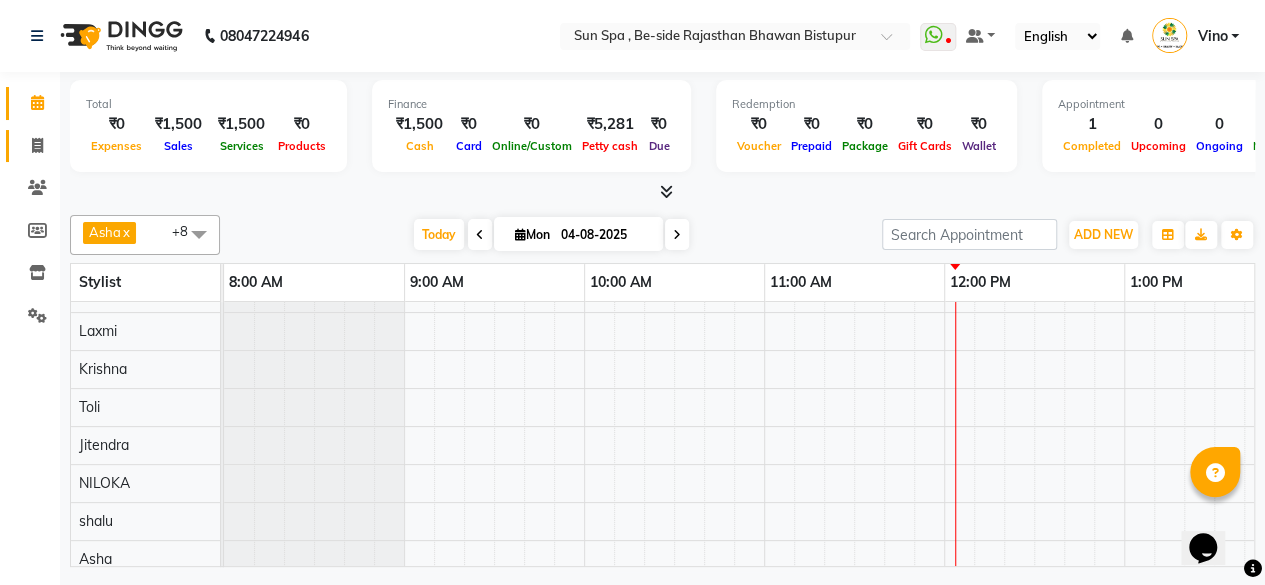 select on "5782" 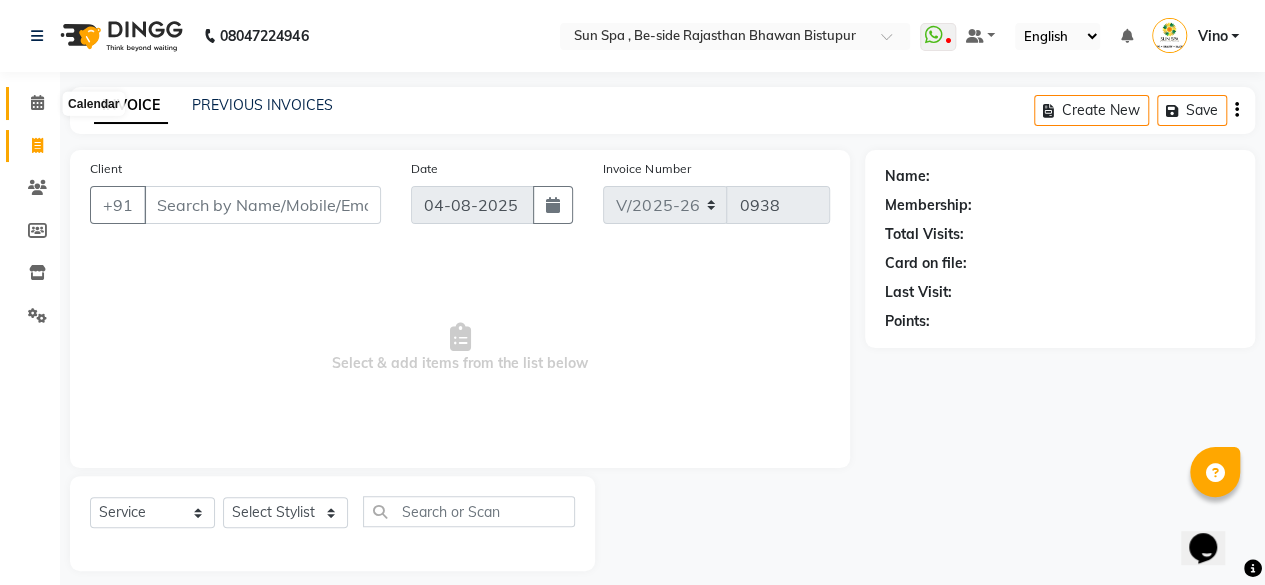 click 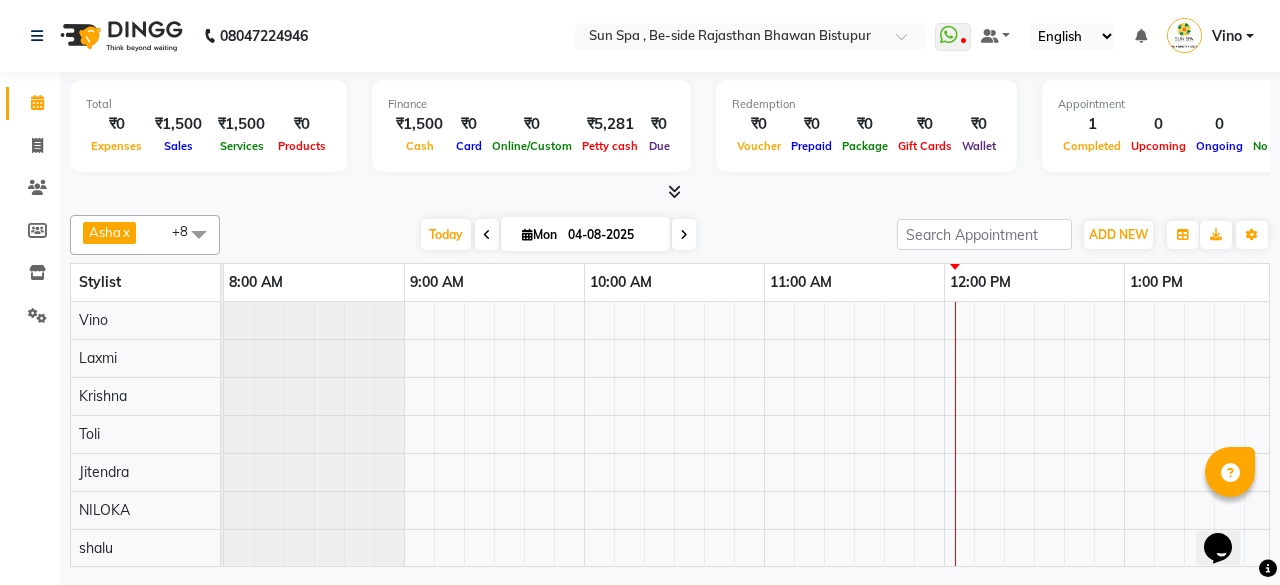 scroll, scrollTop: 0, scrollLeft: 721, axis: horizontal 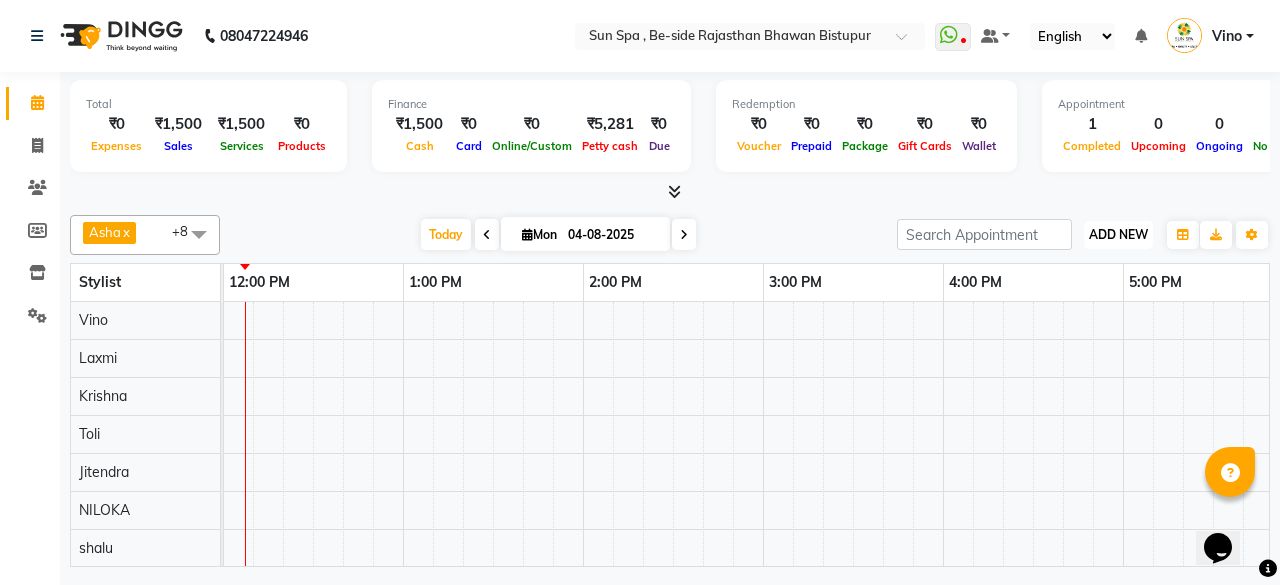 click on "ADD NEW" at bounding box center [1118, 234] 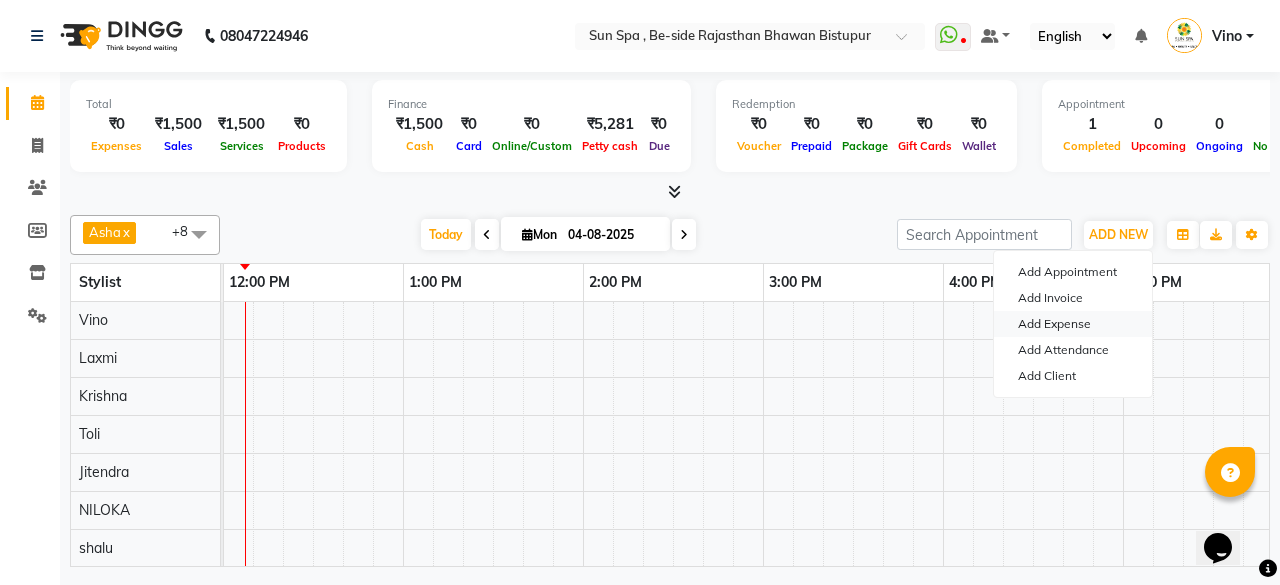 click on "Add Expense" at bounding box center [1073, 324] 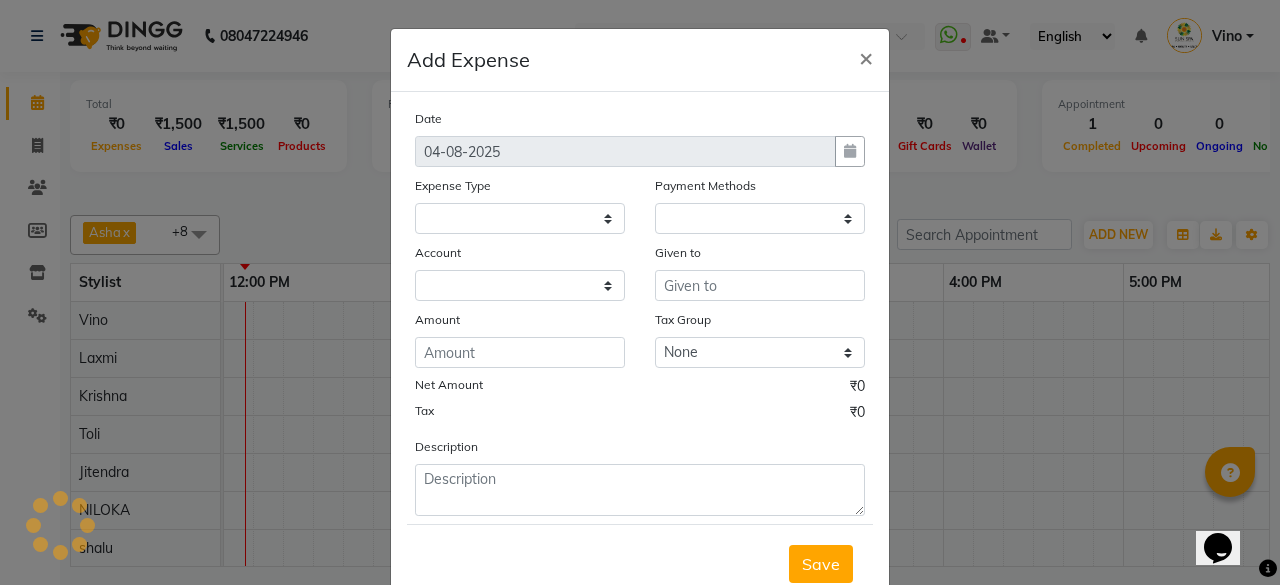 select on "4734" 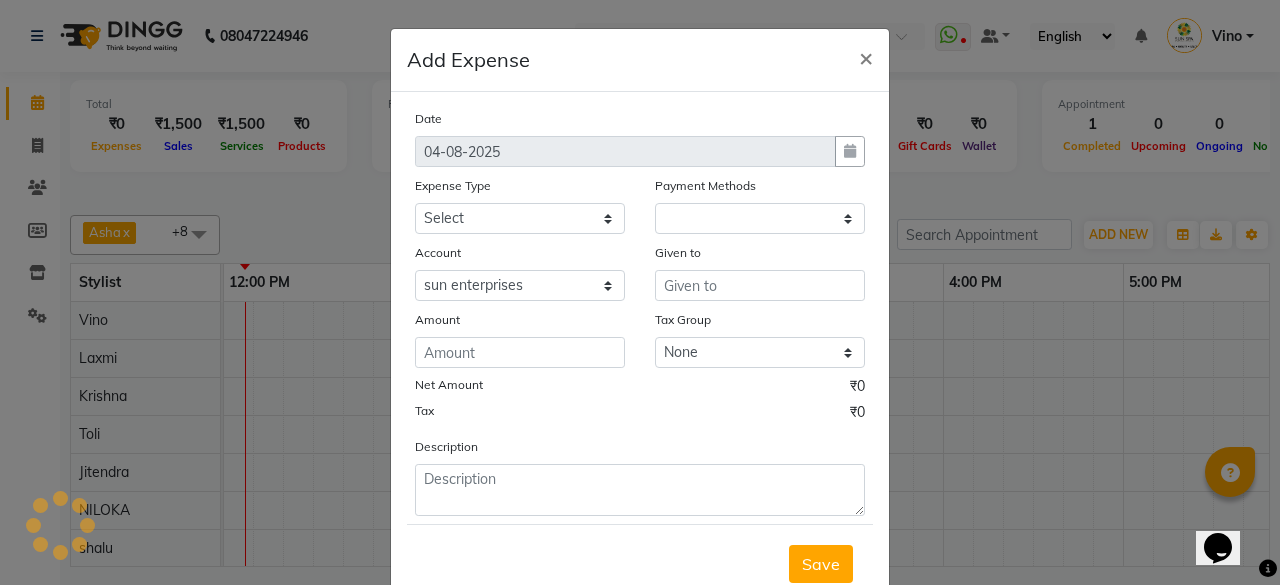 select on "1" 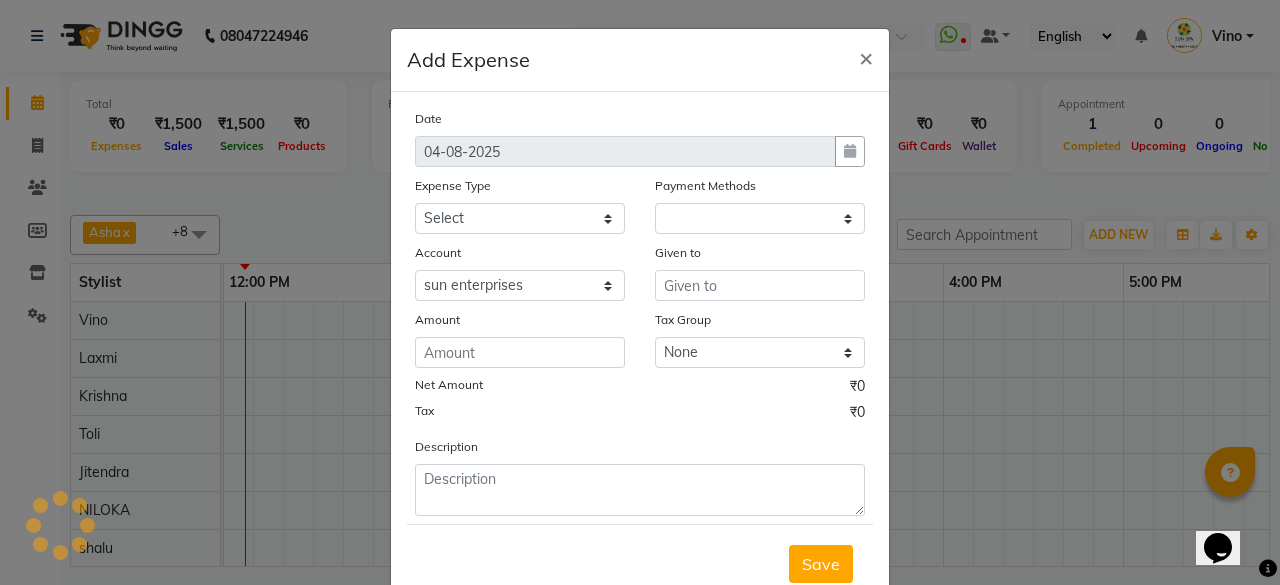 select on "4733" 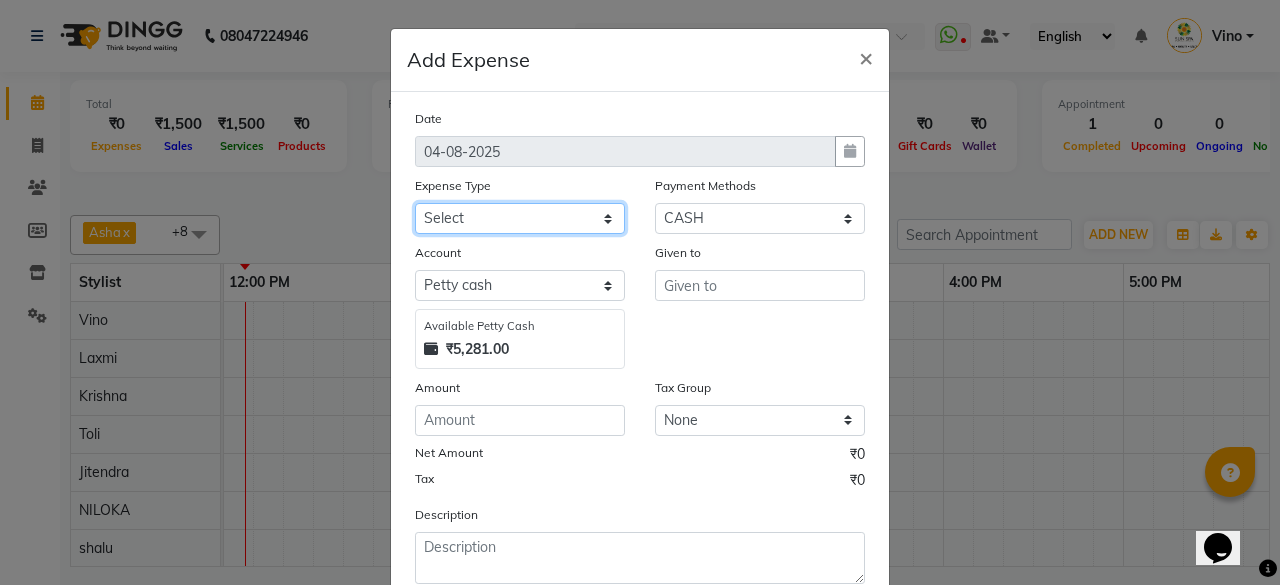 click on "Select Advance Salary Bank charges Car maintenance Cash transfer to bank Cash transfer to hub Client Snacks Events Expance Fuel Incentive JUSTDAIL Loan Repayment Maintenance Marketing Miscellaneous mritunjay singh Other Pantry Product Room Rent staff Salary Shop Rent Staff Snacks Tax Tea & Refreshment Utilities" 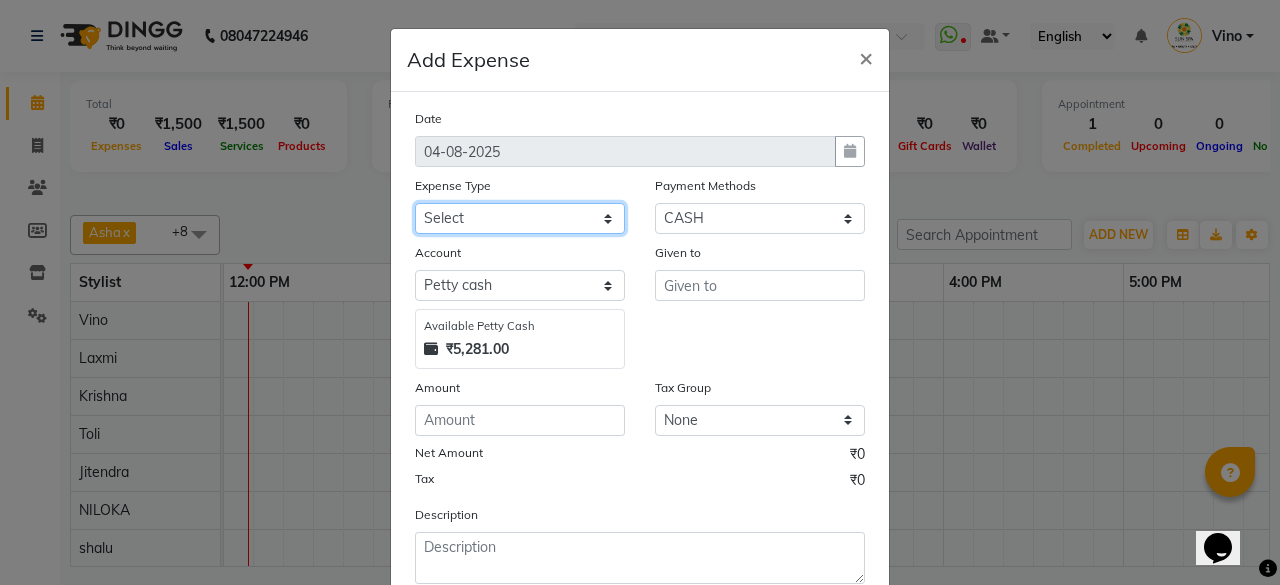 select on "12834" 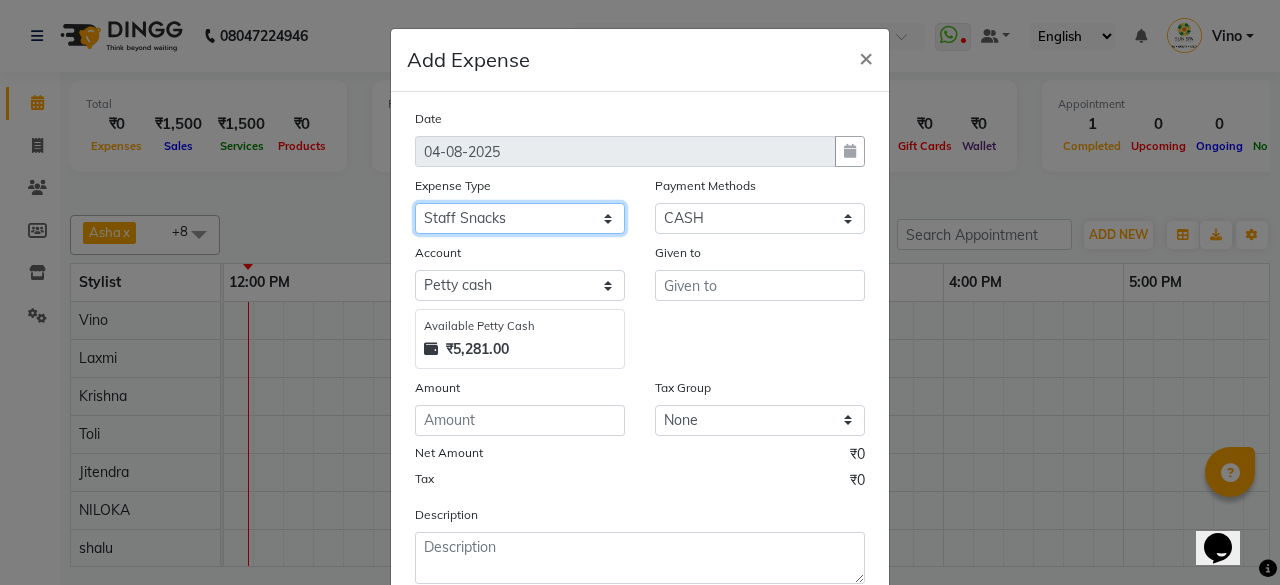 click on "Select Advance Salary Bank charges Car maintenance Cash transfer to bank Cash transfer to hub Client Snacks Events Expance Fuel Incentive JUSTDAIL Loan Repayment Maintenance Marketing Miscellaneous mritunjay singh Other Pantry Product Room Rent staff Salary Shop Rent Staff Snacks Tax Tea & Refreshment Utilities" 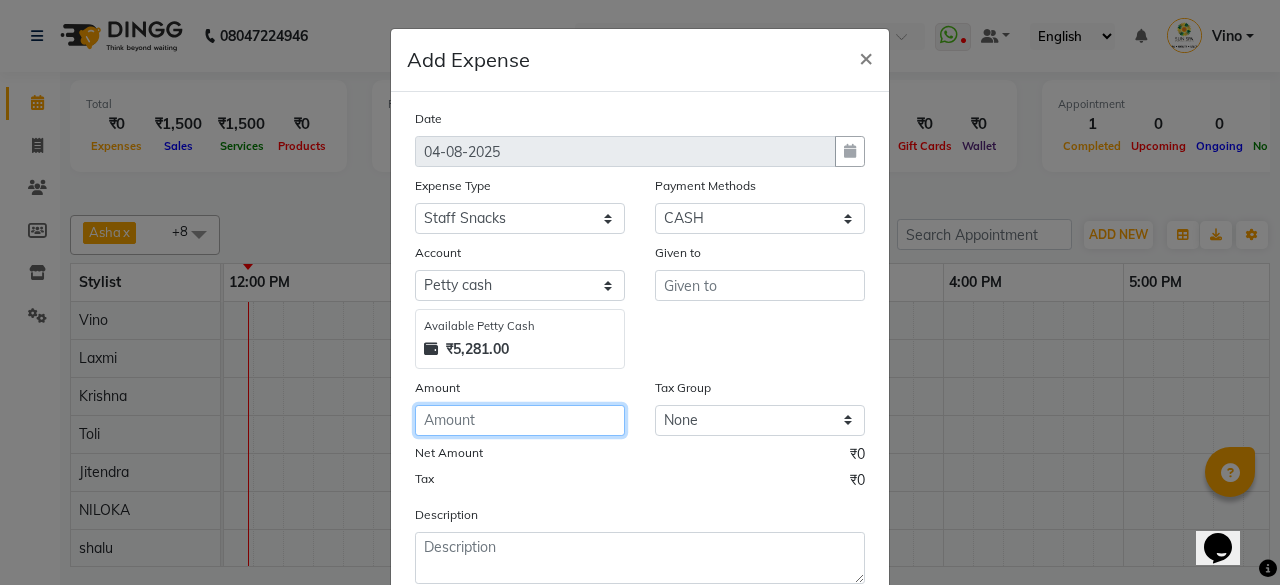 click 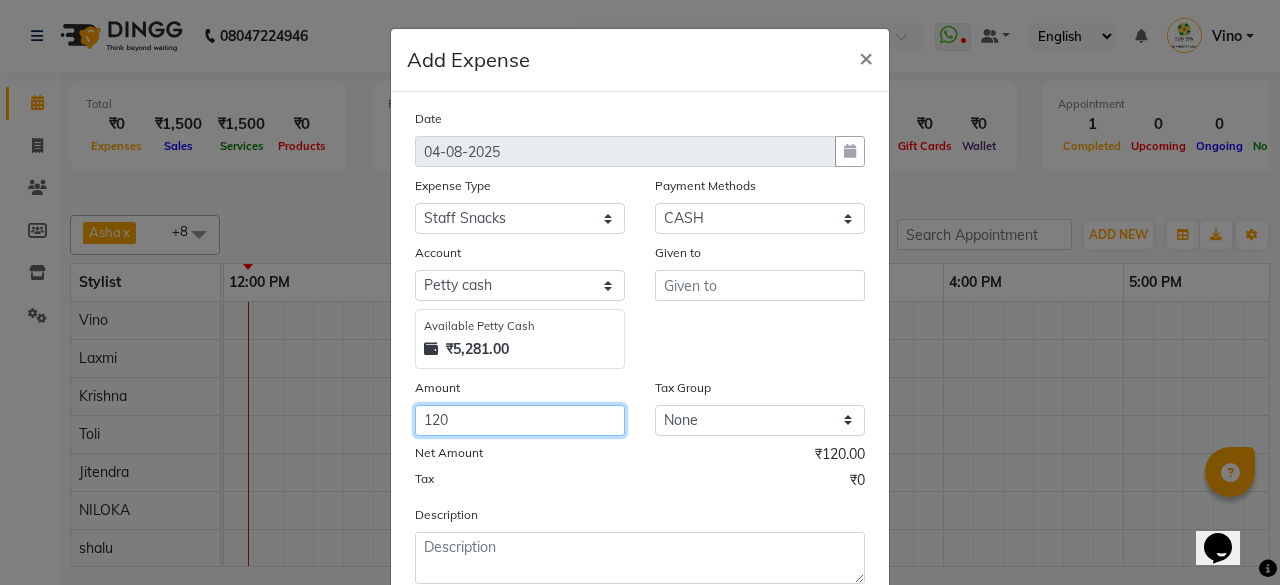 type on "120" 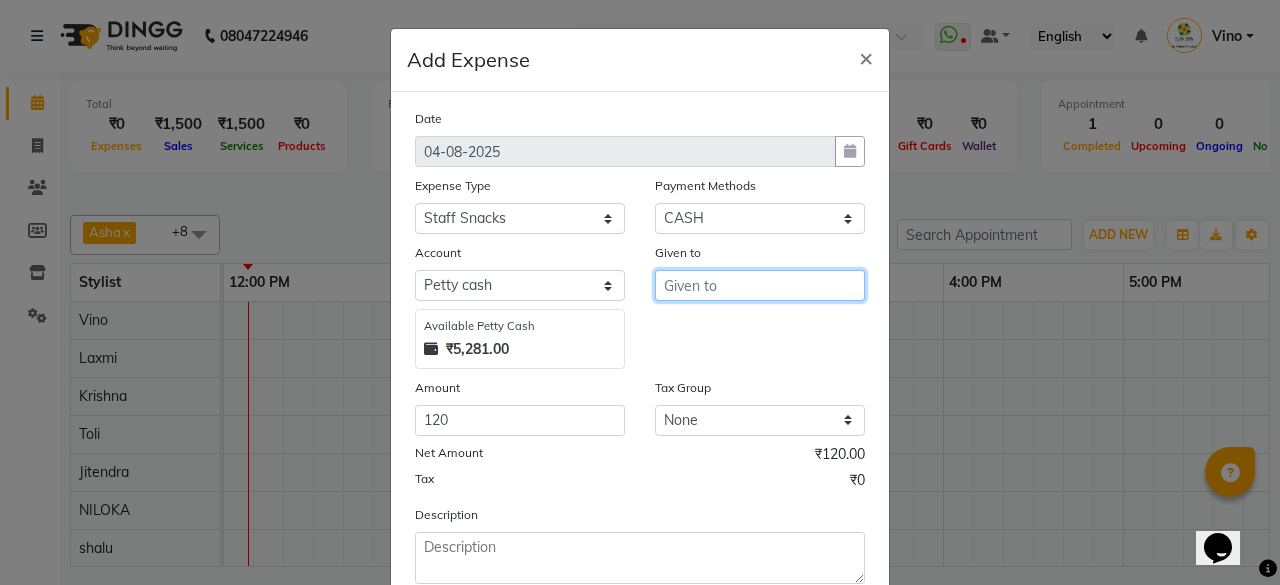 click at bounding box center [760, 285] 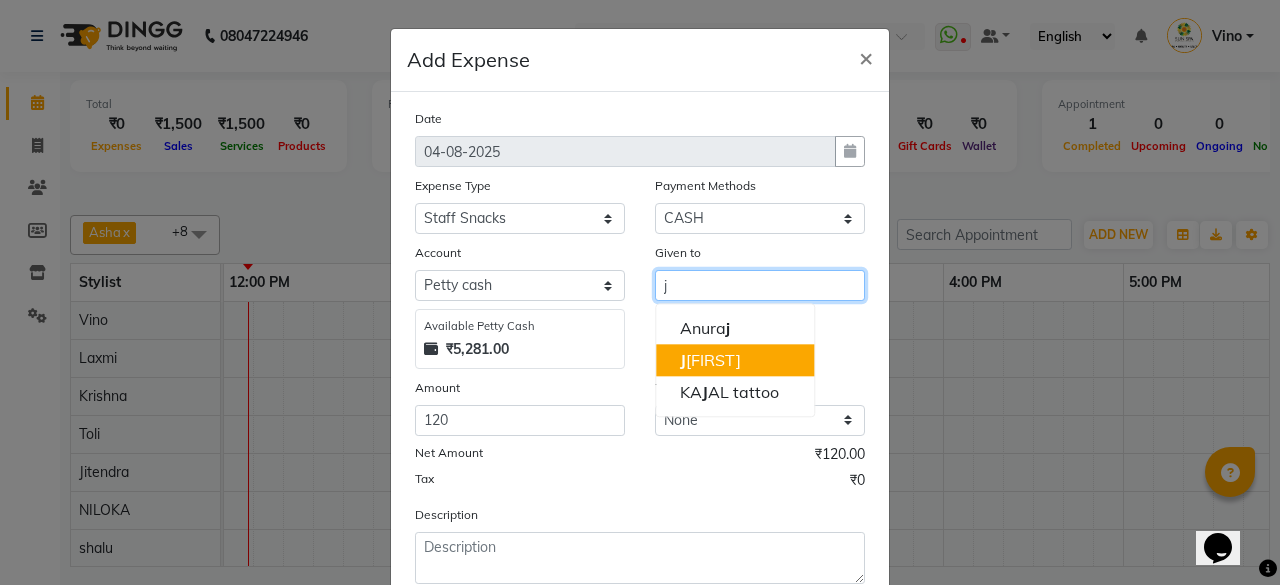 click on "J [FIRST]" at bounding box center (710, 360) 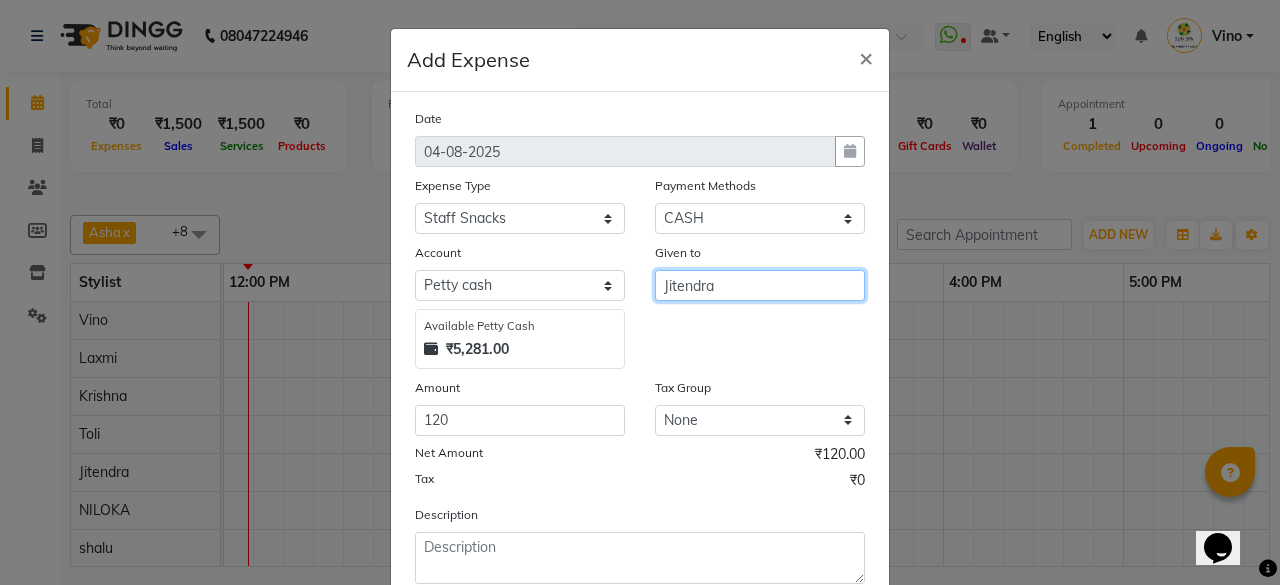 type on "Jitendra" 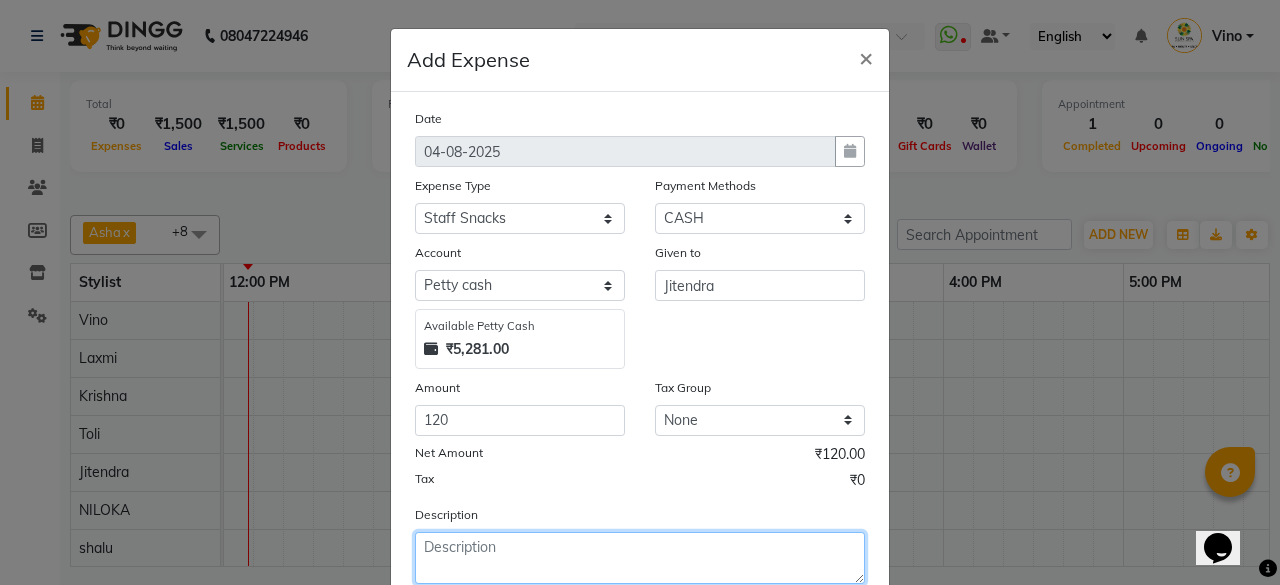 click 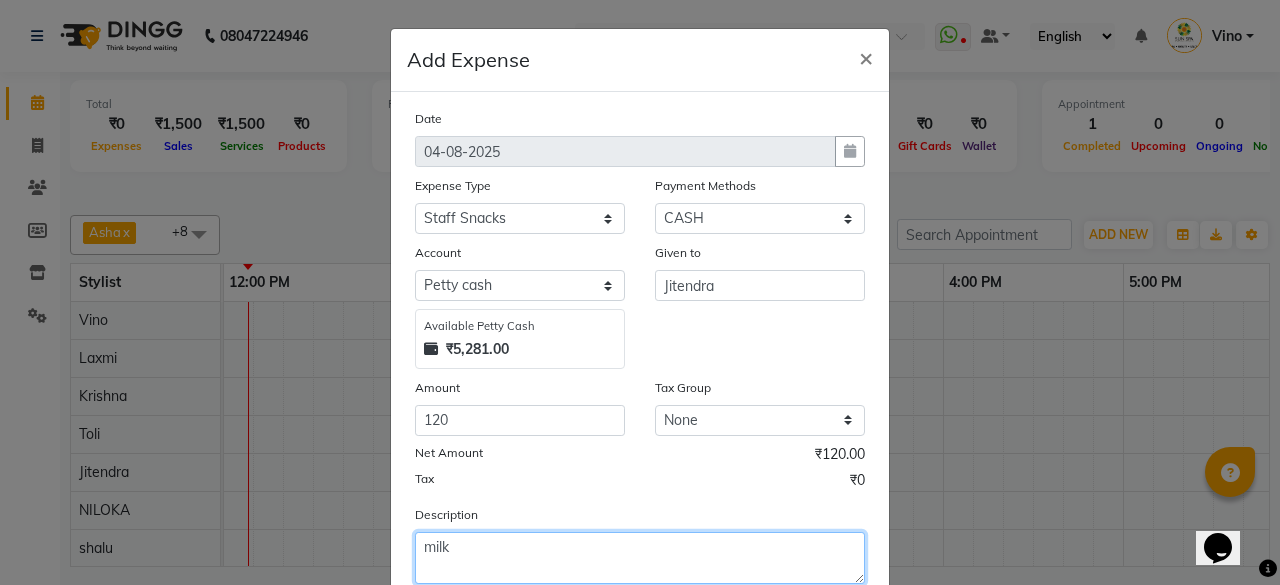 scroll, scrollTop: 127, scrollLeft: 0, axis: vertical 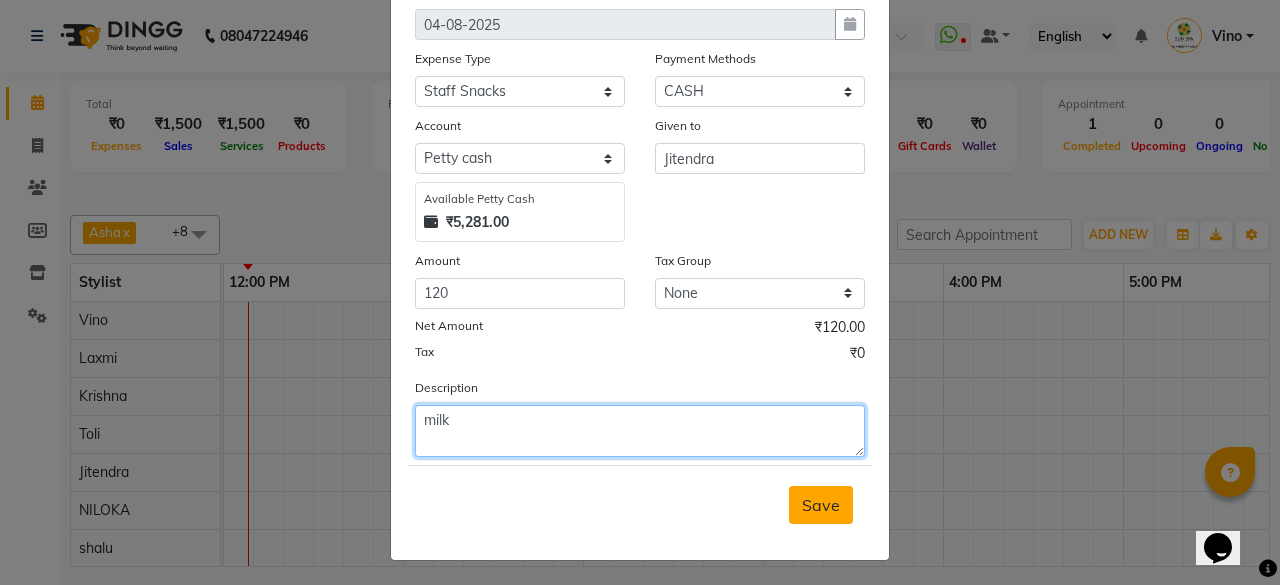 type on "milk" 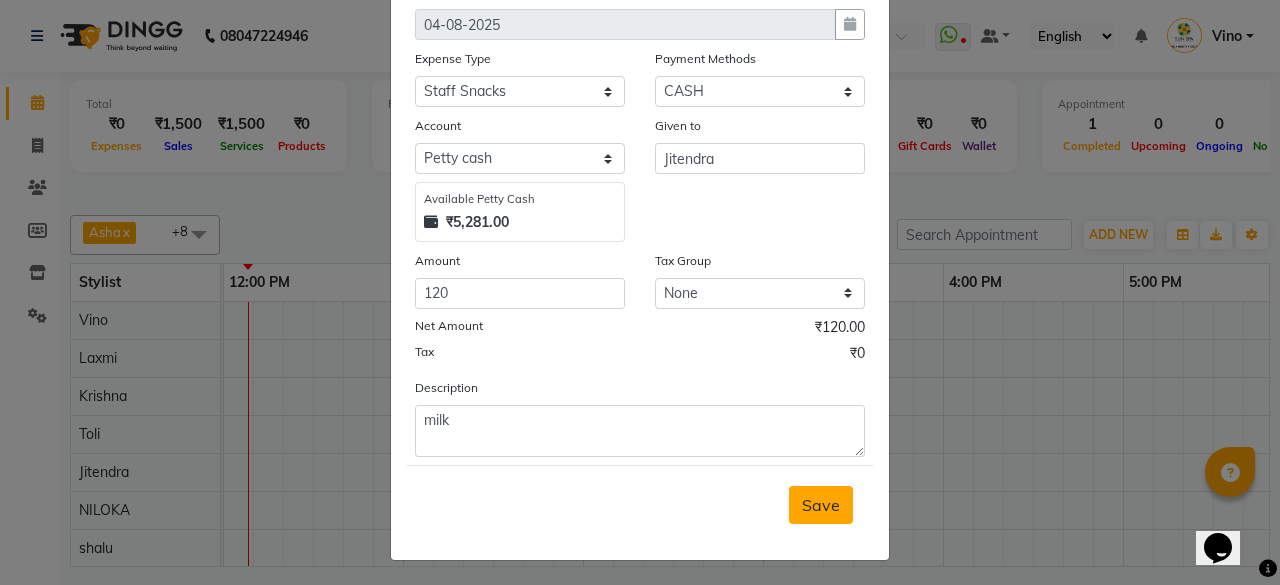 click on "Save" at bounding box center [821, 505] 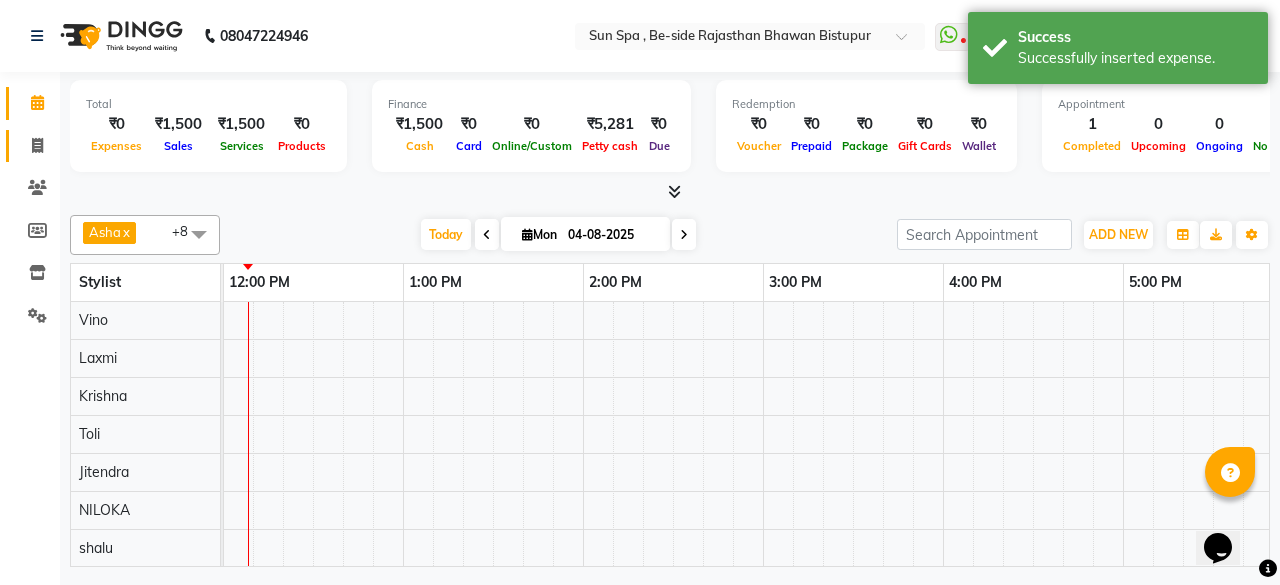 click on "Invoice" 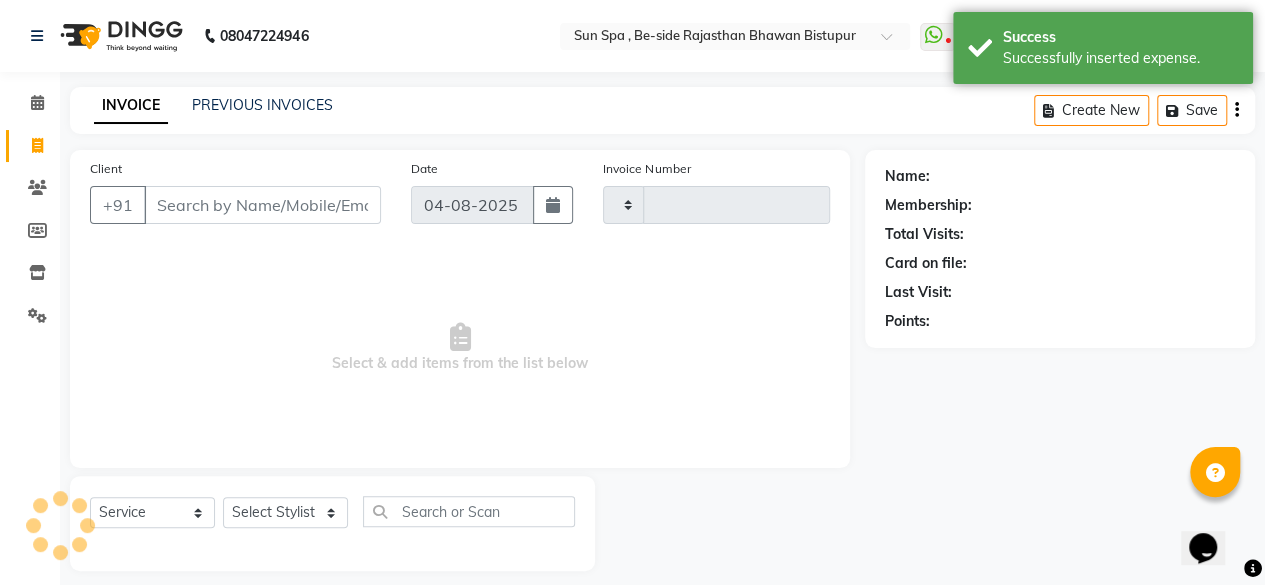 type on "0938" 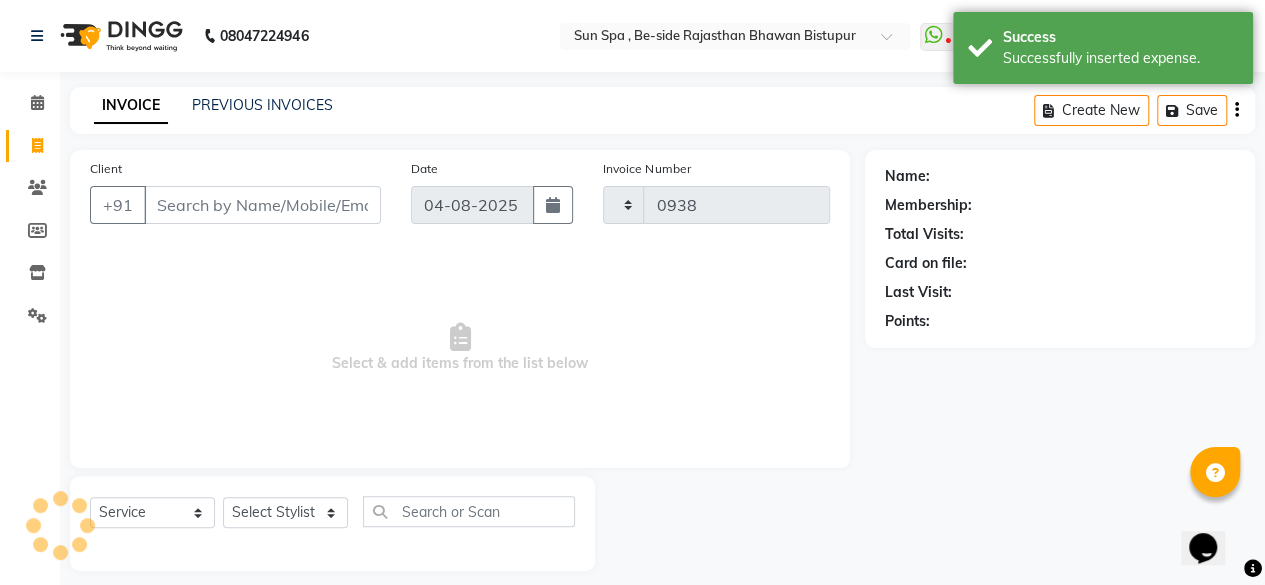 select on "5782" 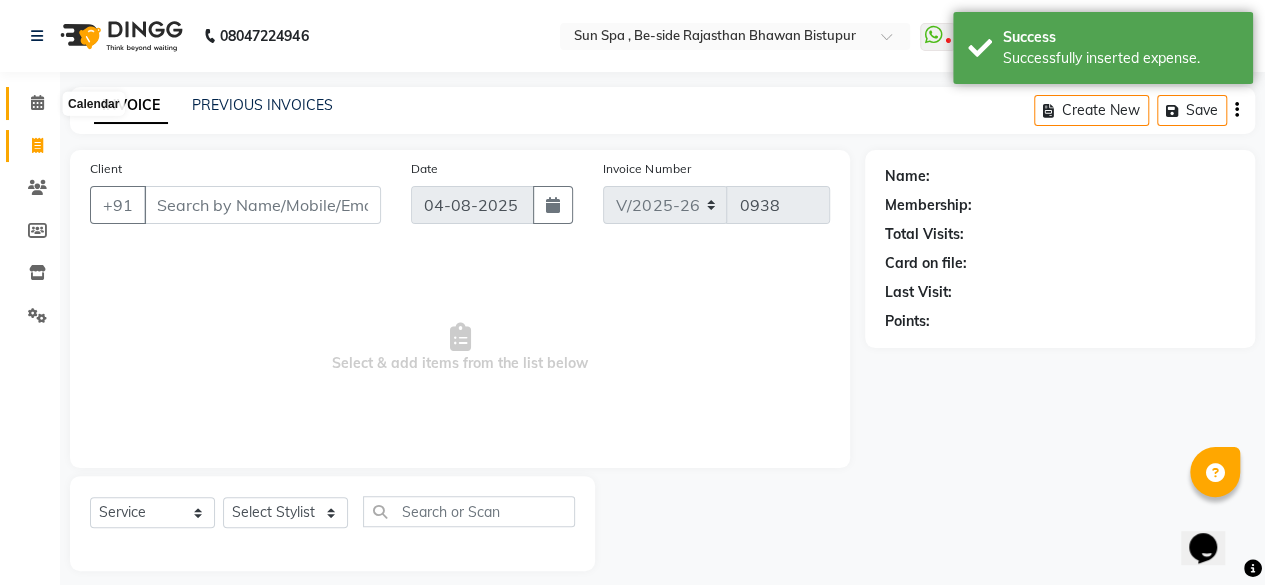 click 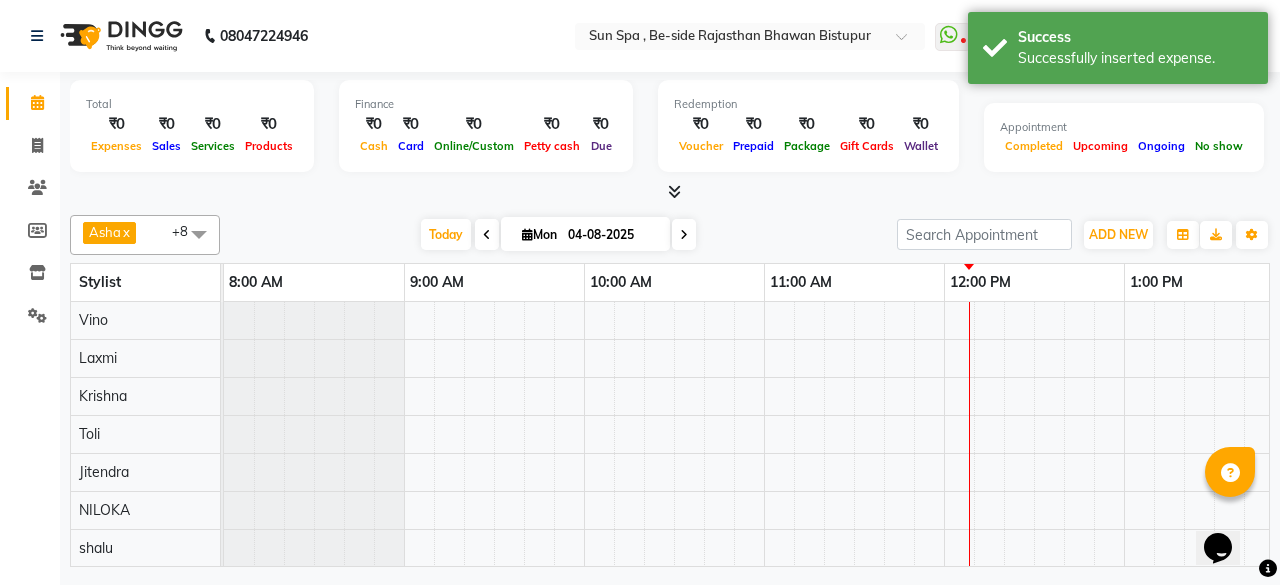 scroll, scrollTop: 0, scrollLeft: 721, axis: horizontal 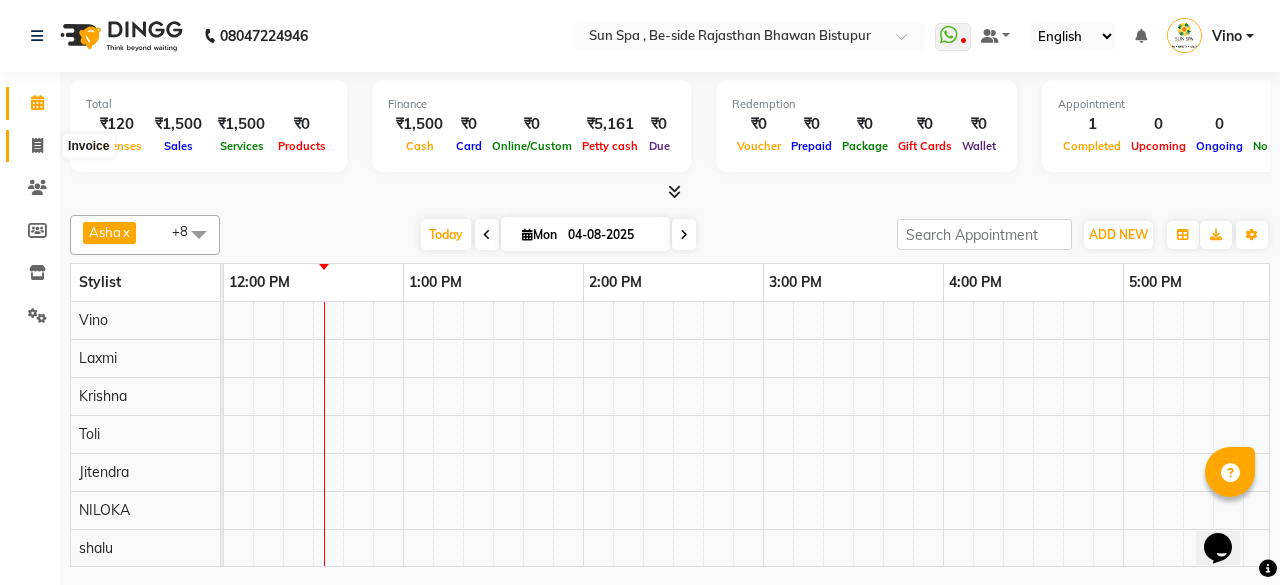 click 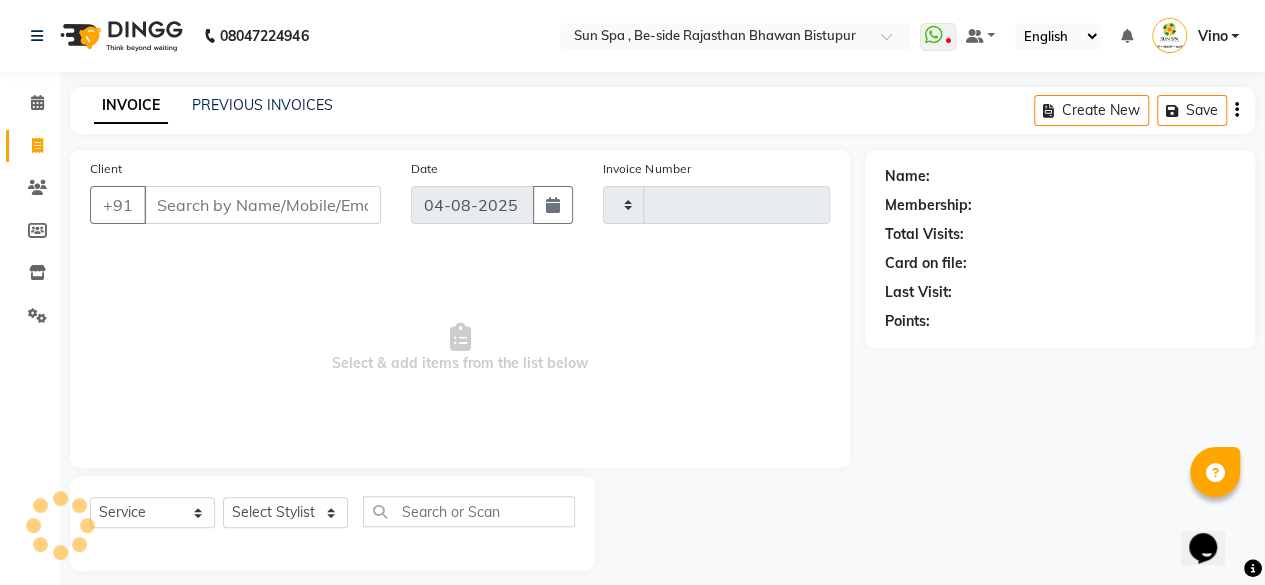 type on "0938" 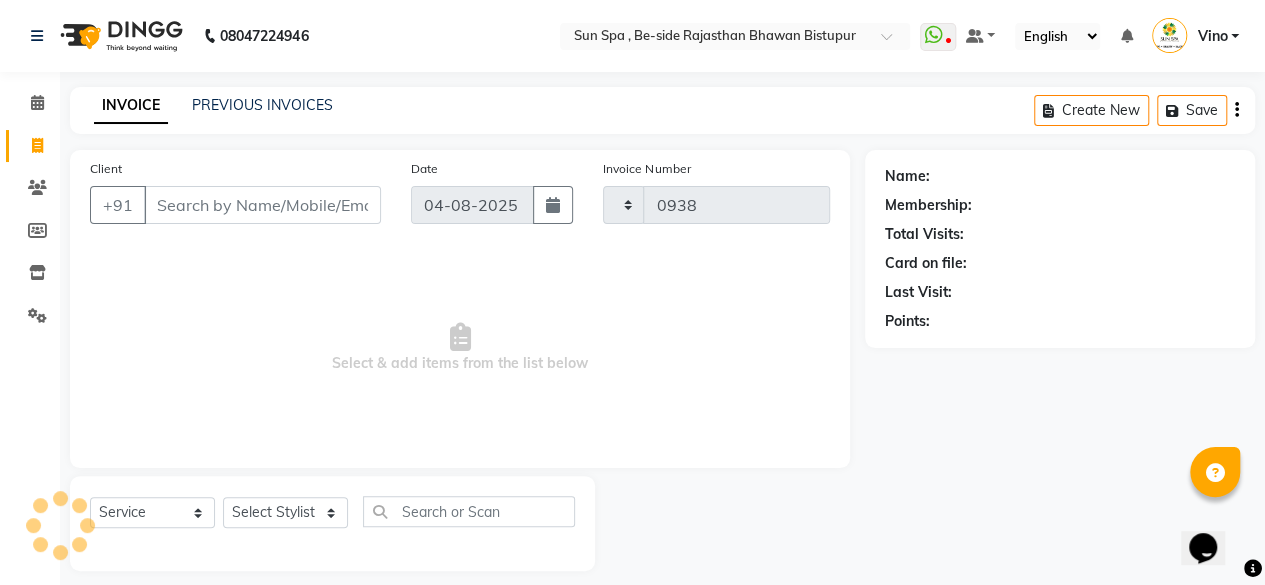 select on "5782" 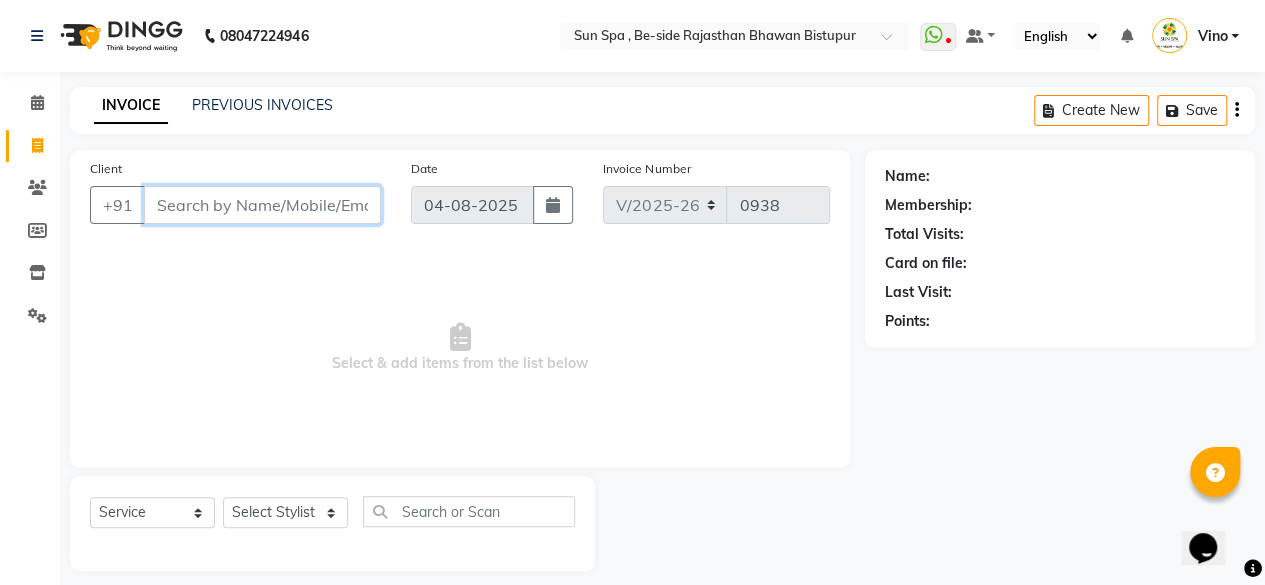 click on "Client" at bounding box center (262, 205) 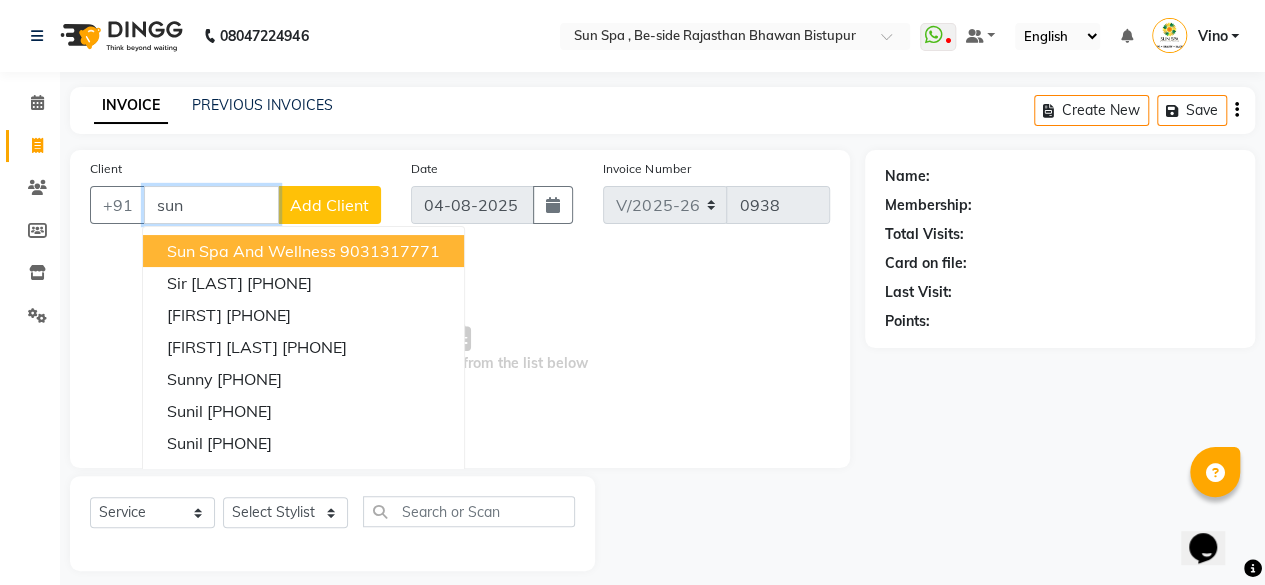 click on "sun spa and wellness" at bounding box center (251, 251) 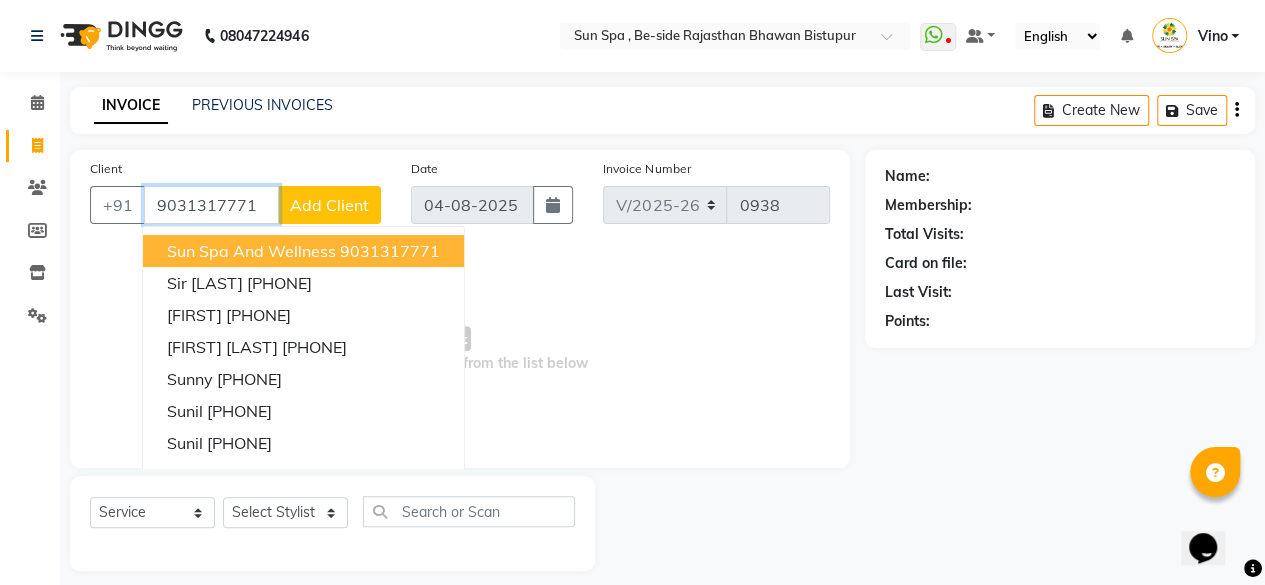 type on "9031317771" 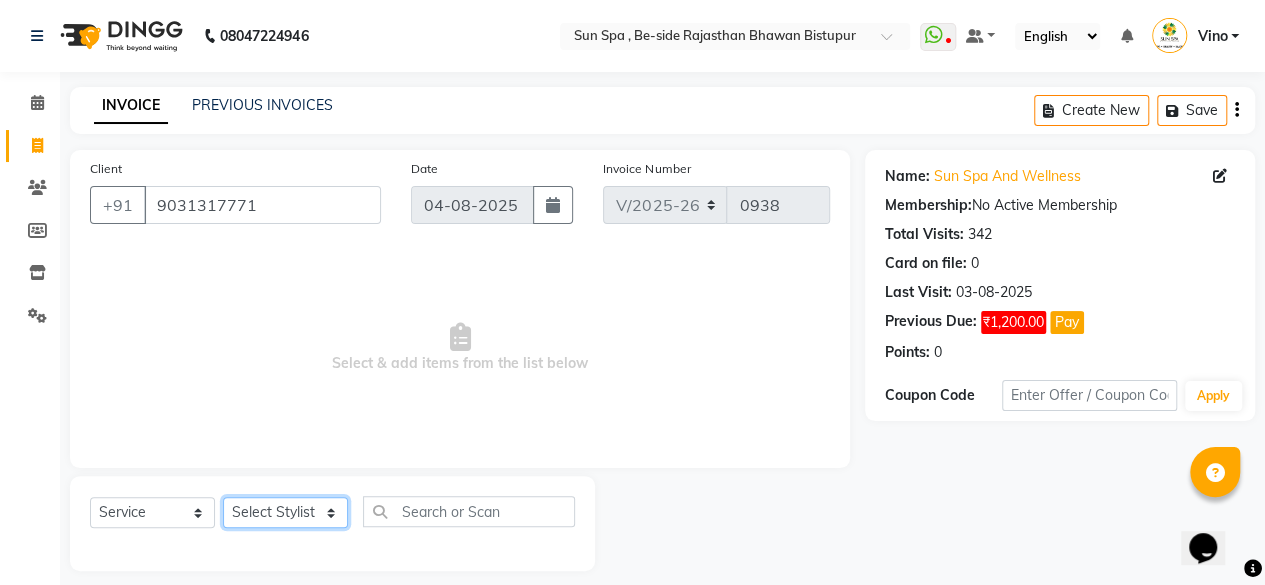 click on "Select Stylist [FIRST] Asha J [FIRST] KAJAL tattoo Krishna Laxmi NILOKA shalu Shohe Toli Vino" 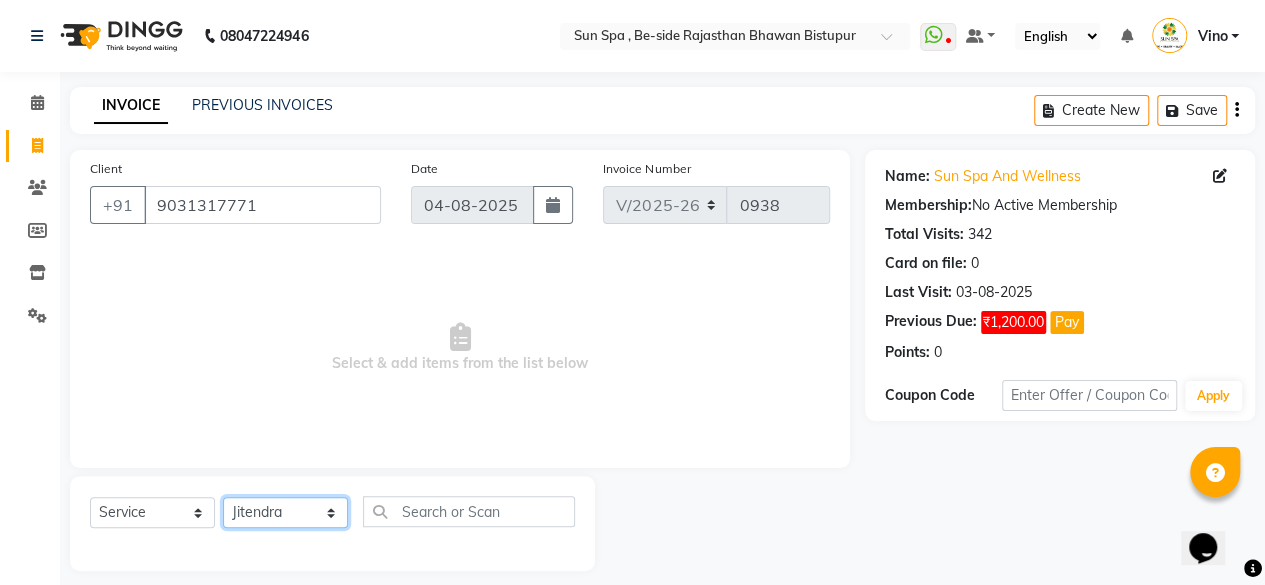 click on "Select Stylist [FIRST] Asha J [FIRST] KAJAL tattoo Krishna Laxmi NILOKA shalu Shohe Toli Vino" 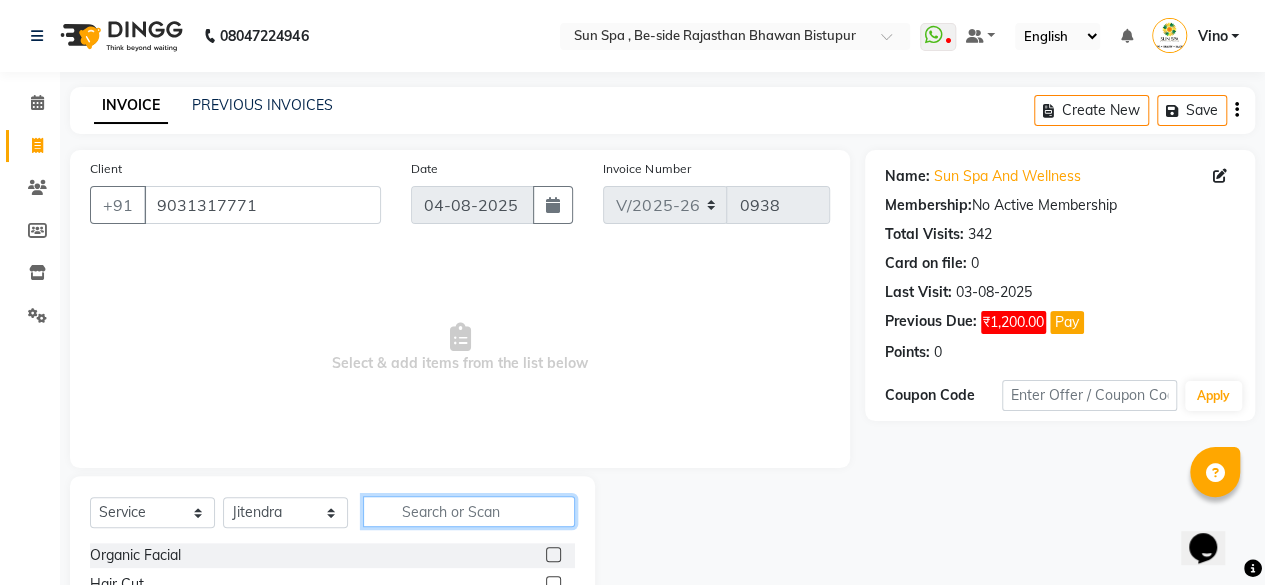 click 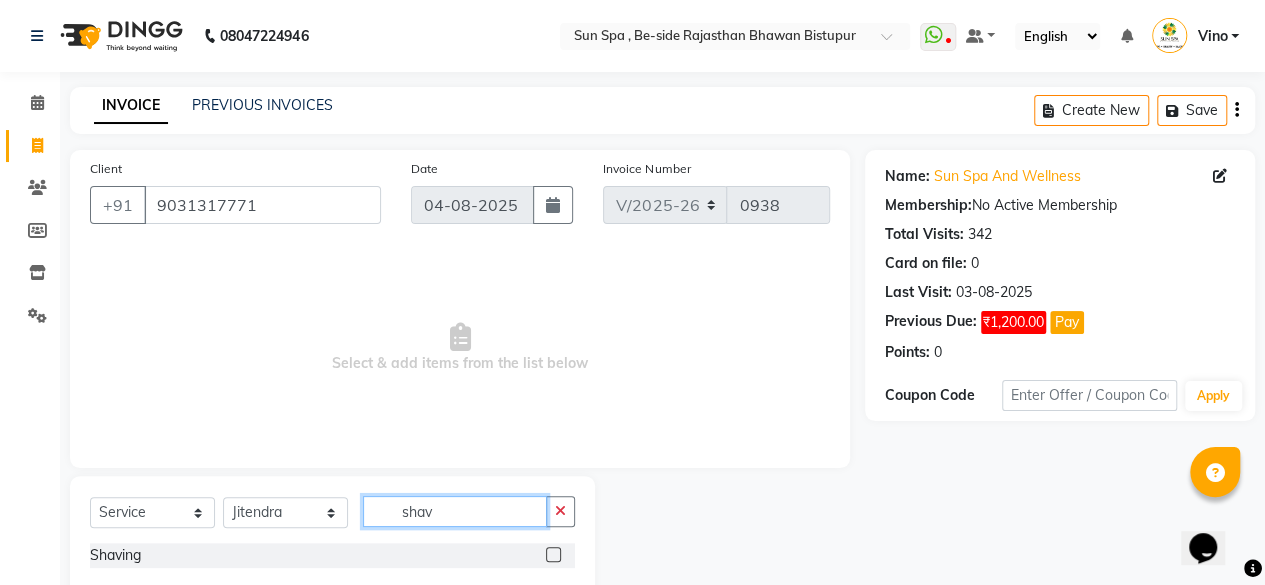 type on "shav" 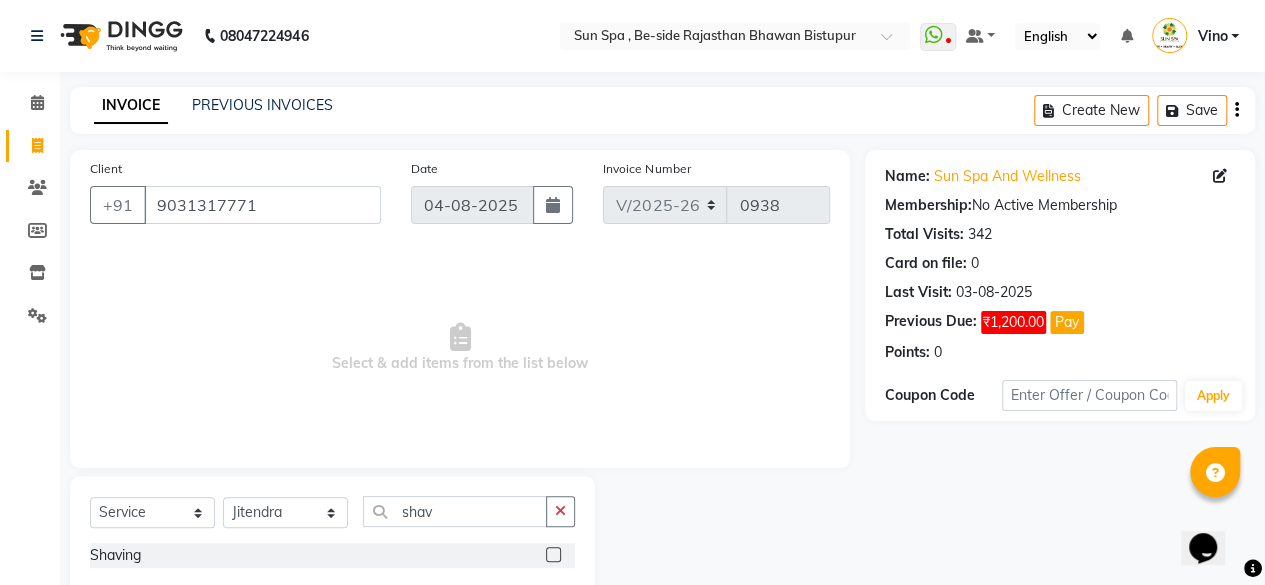 click 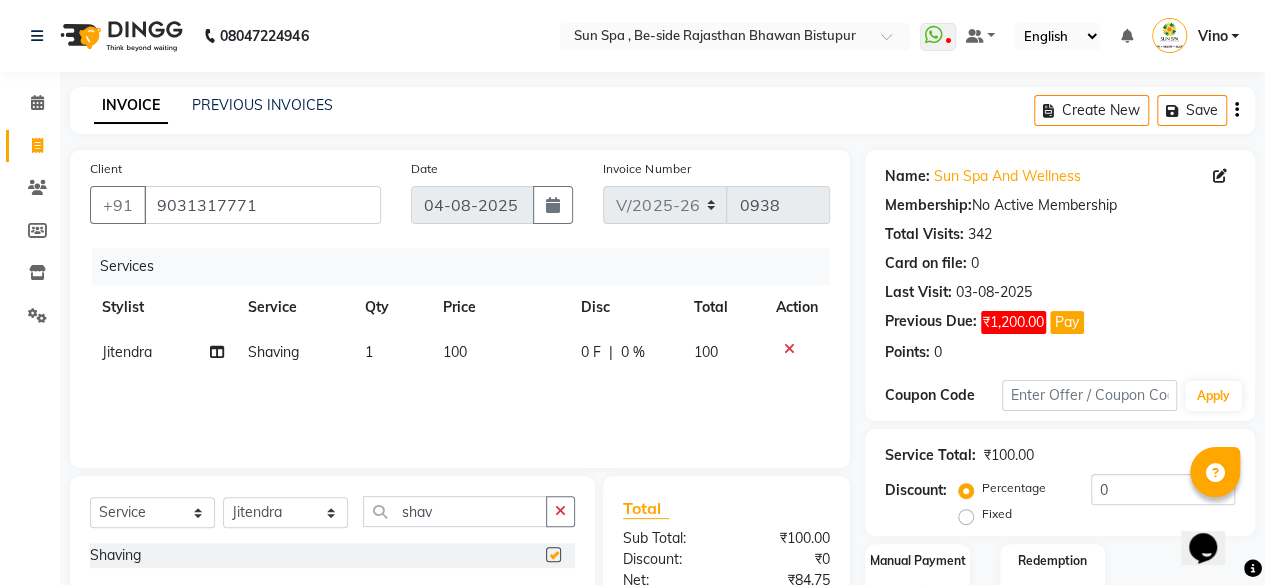 checkbox on "false" 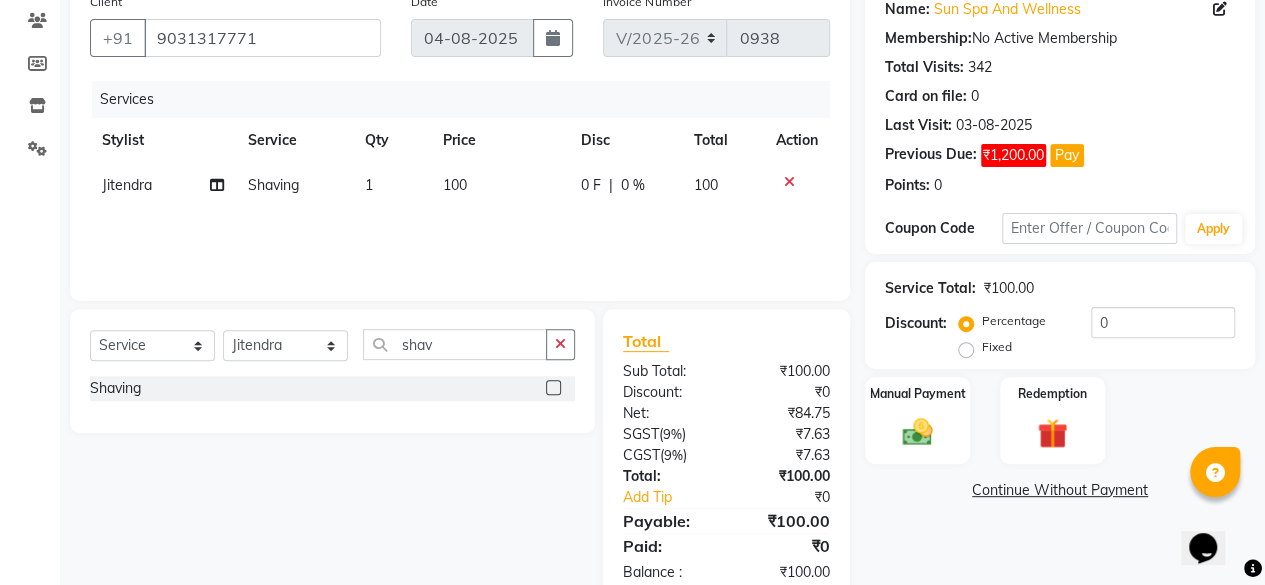 scroll, scrollTop: 168, scrollLeft: 0, axis: vertical 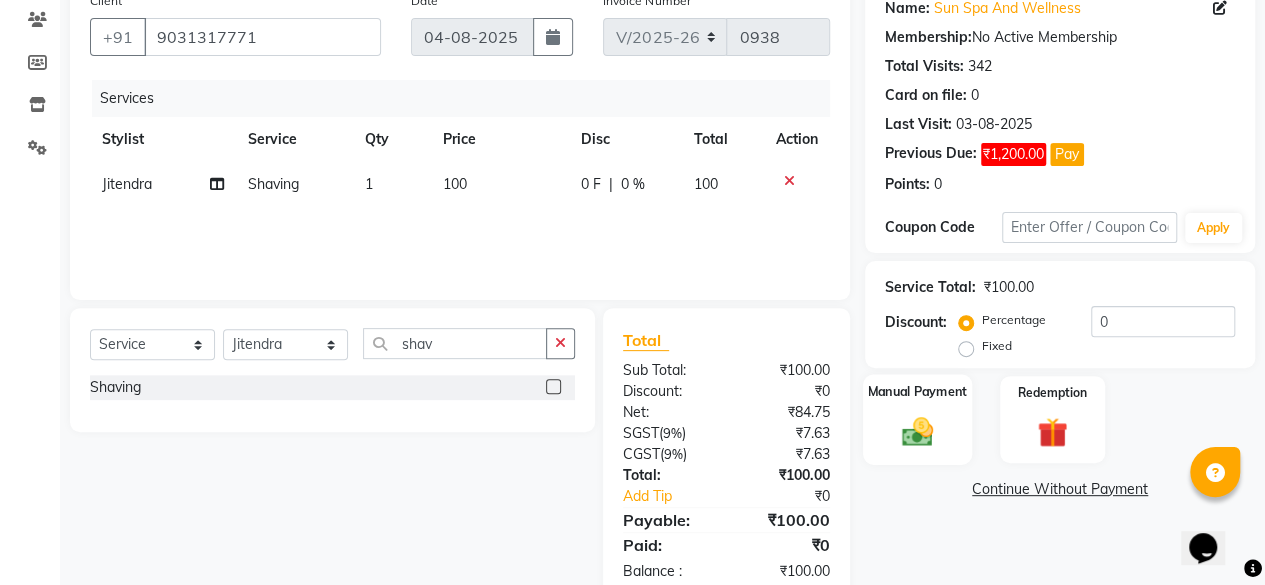 click 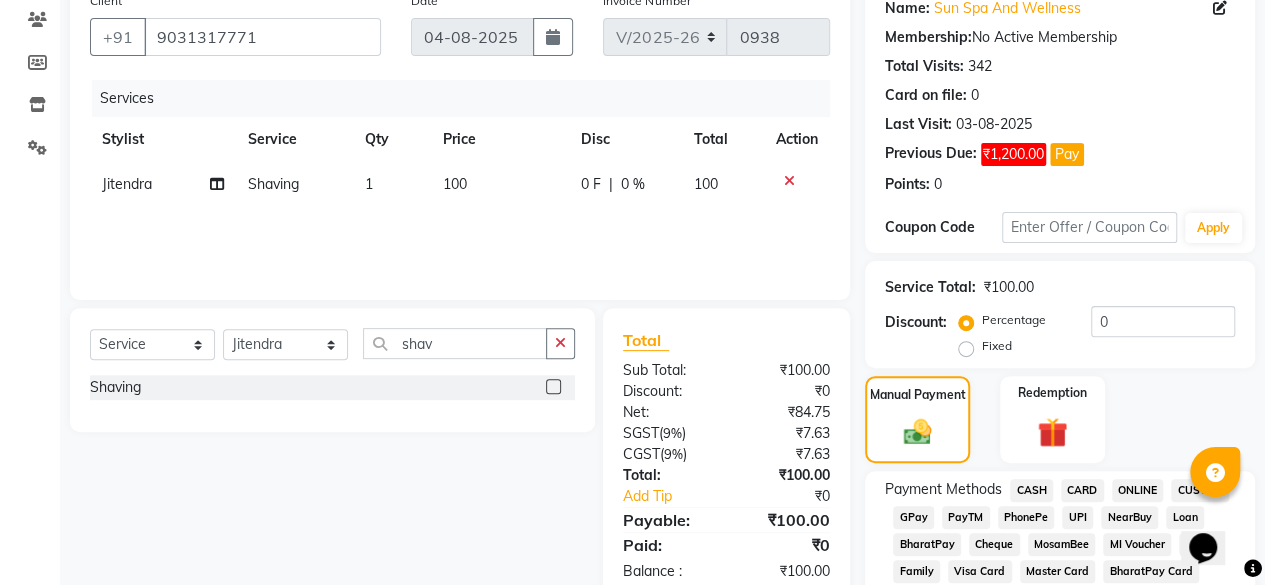 click on "GPay" 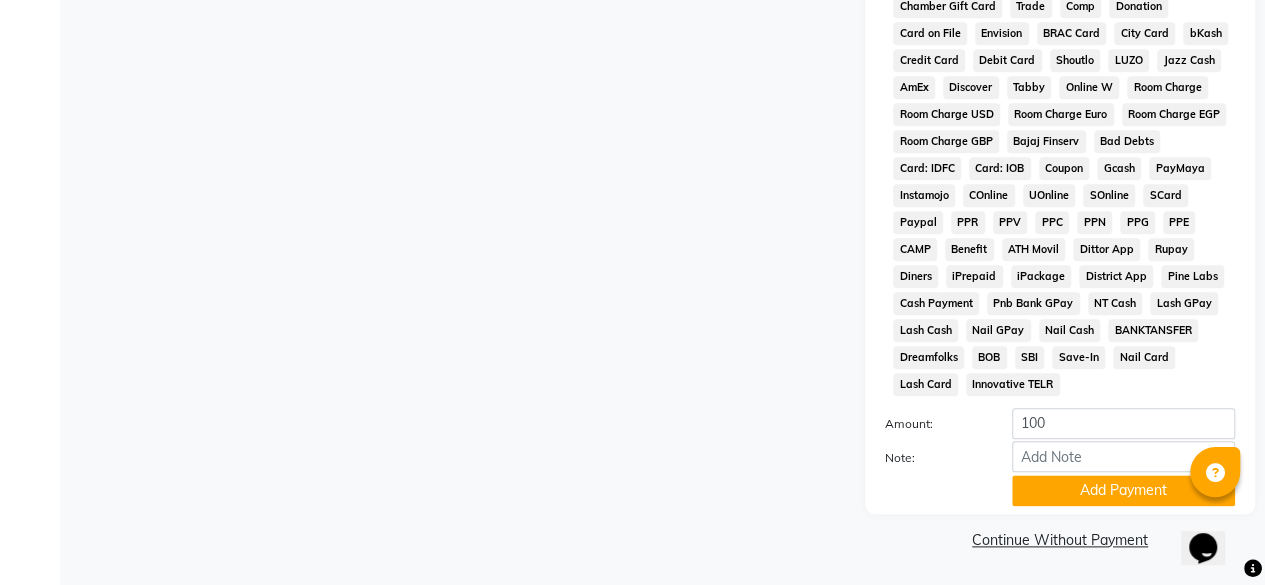 scroll, scrollTop: 954, scrollLeft: 0, axis: vertical 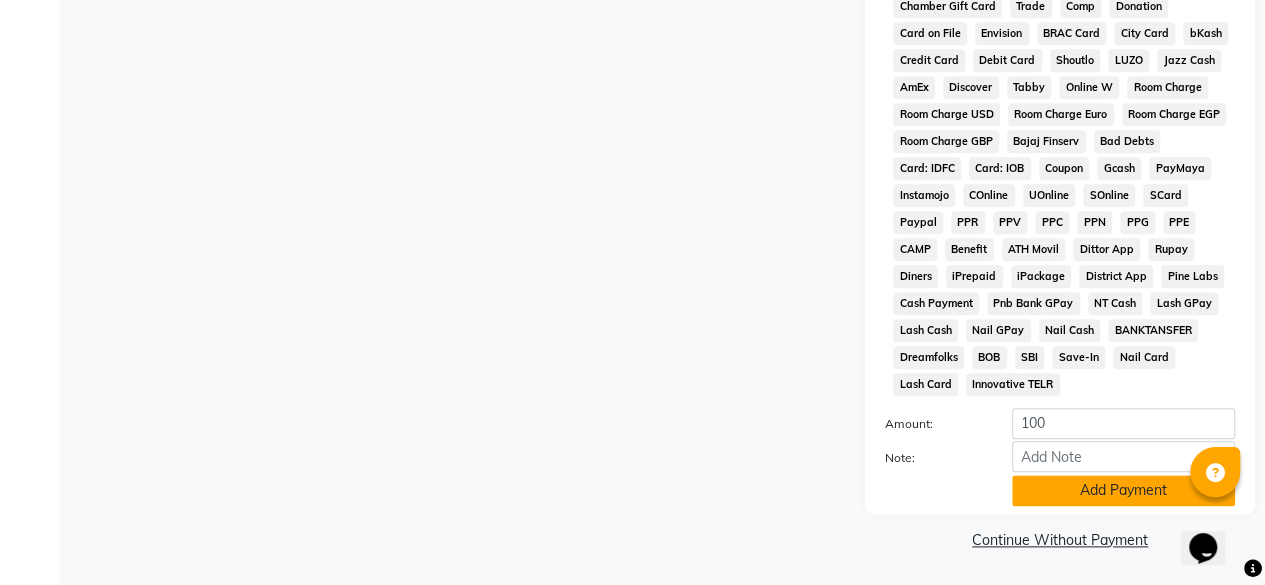 click on "Add Payment" 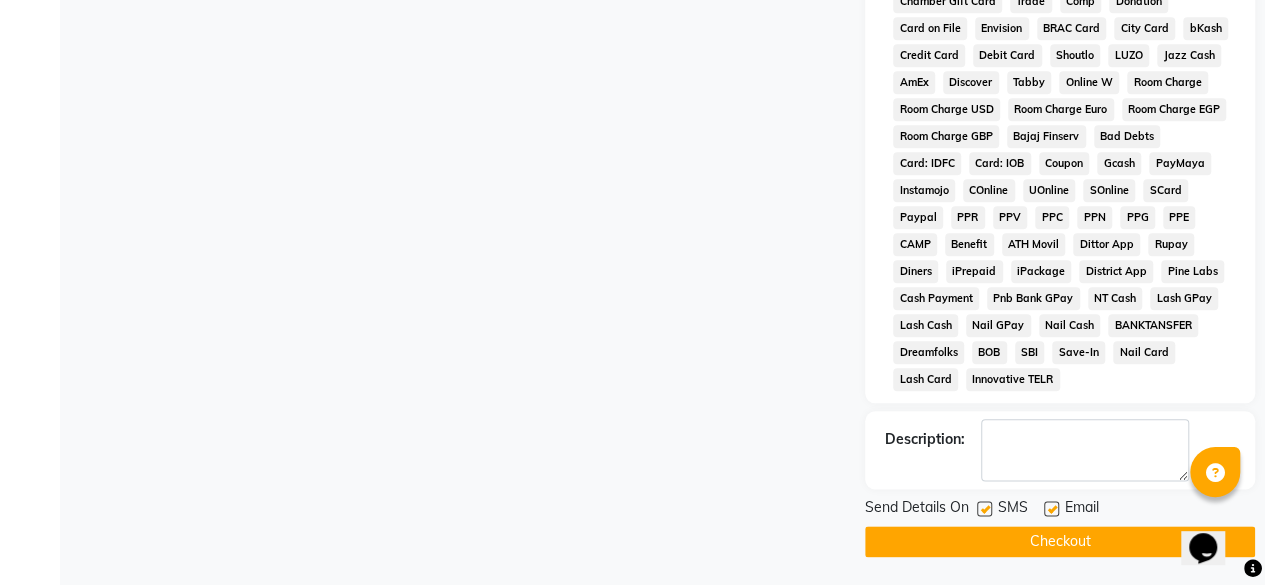 click on "Checkout" 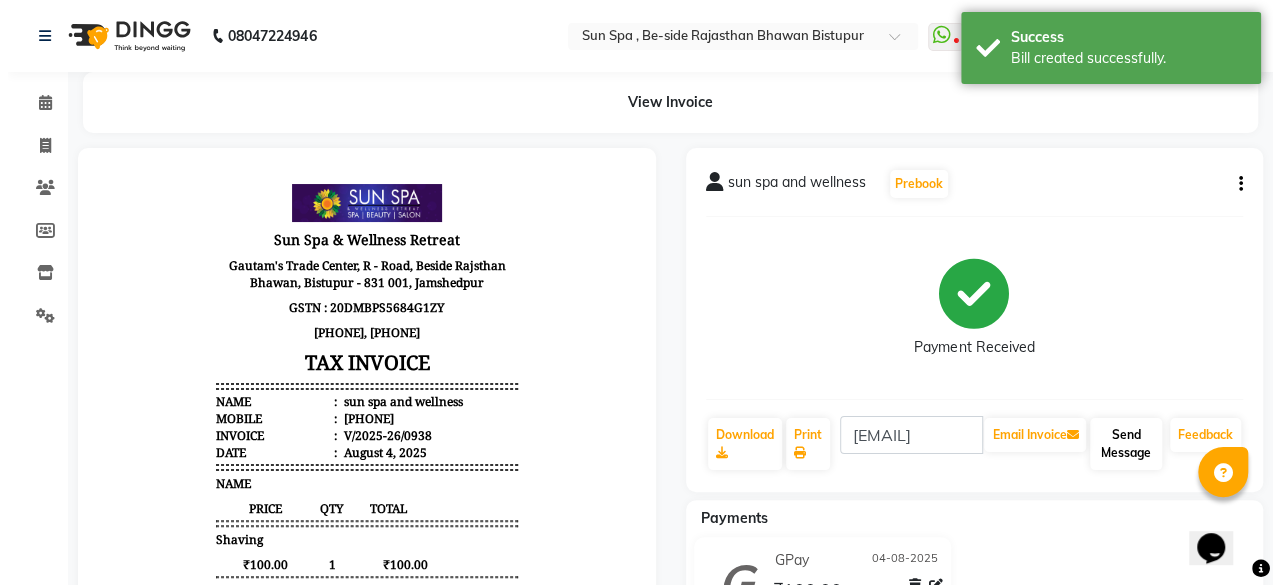 scroll, scrollTop: 0, scrollLeft: 0, axis: both 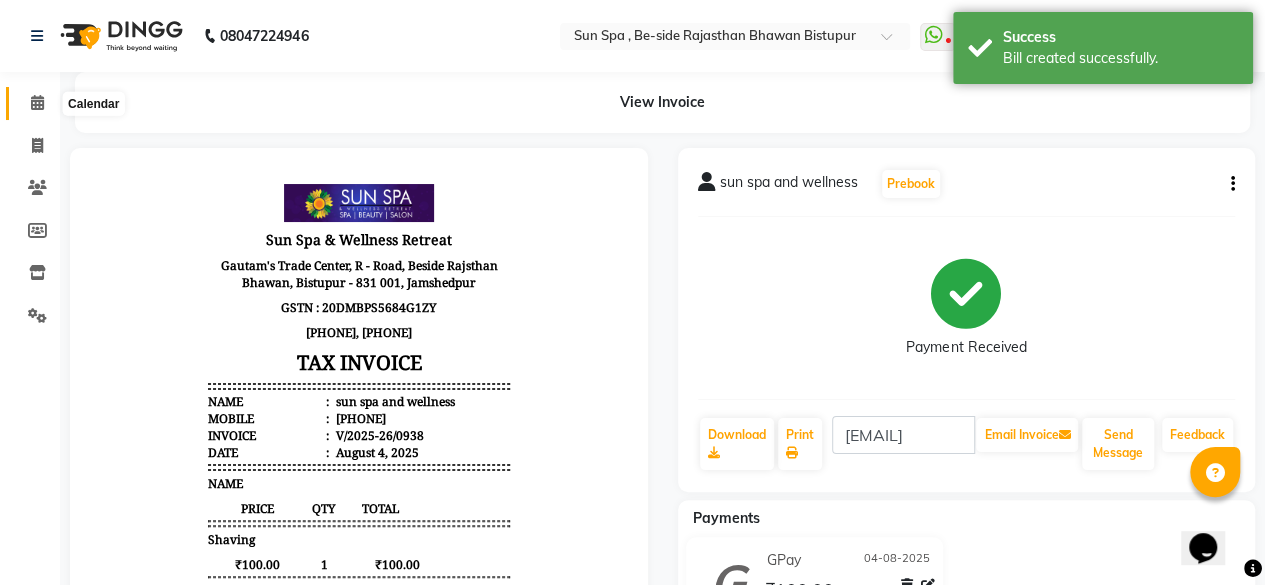 click 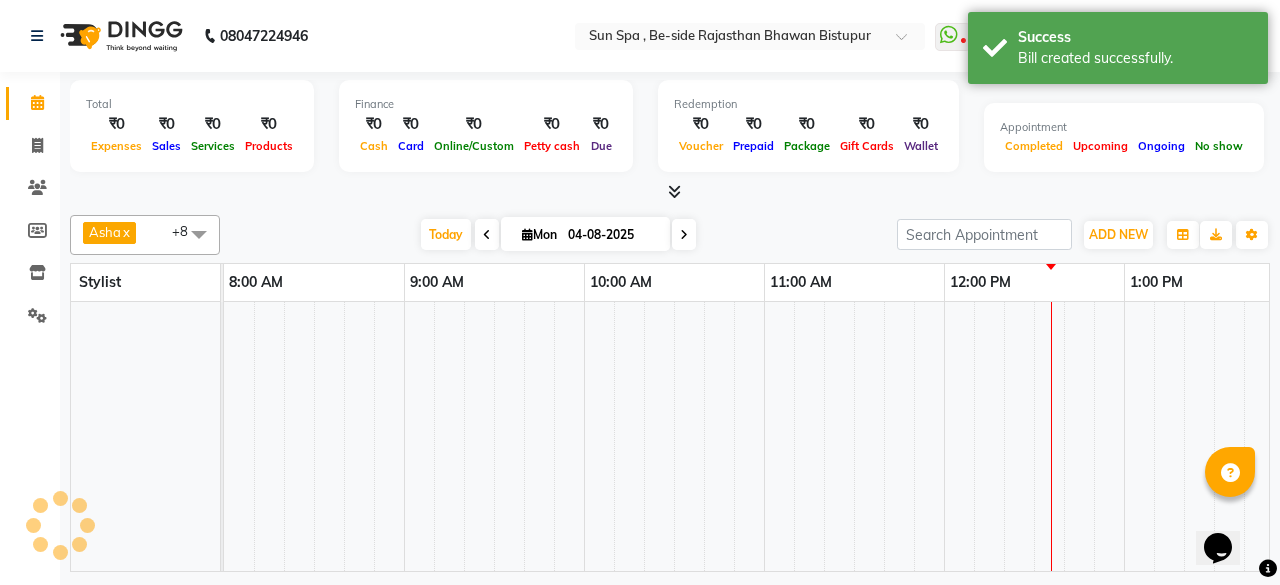 scroll, scrollTop: 0, scrollLeft: 721, axis: horizontal 